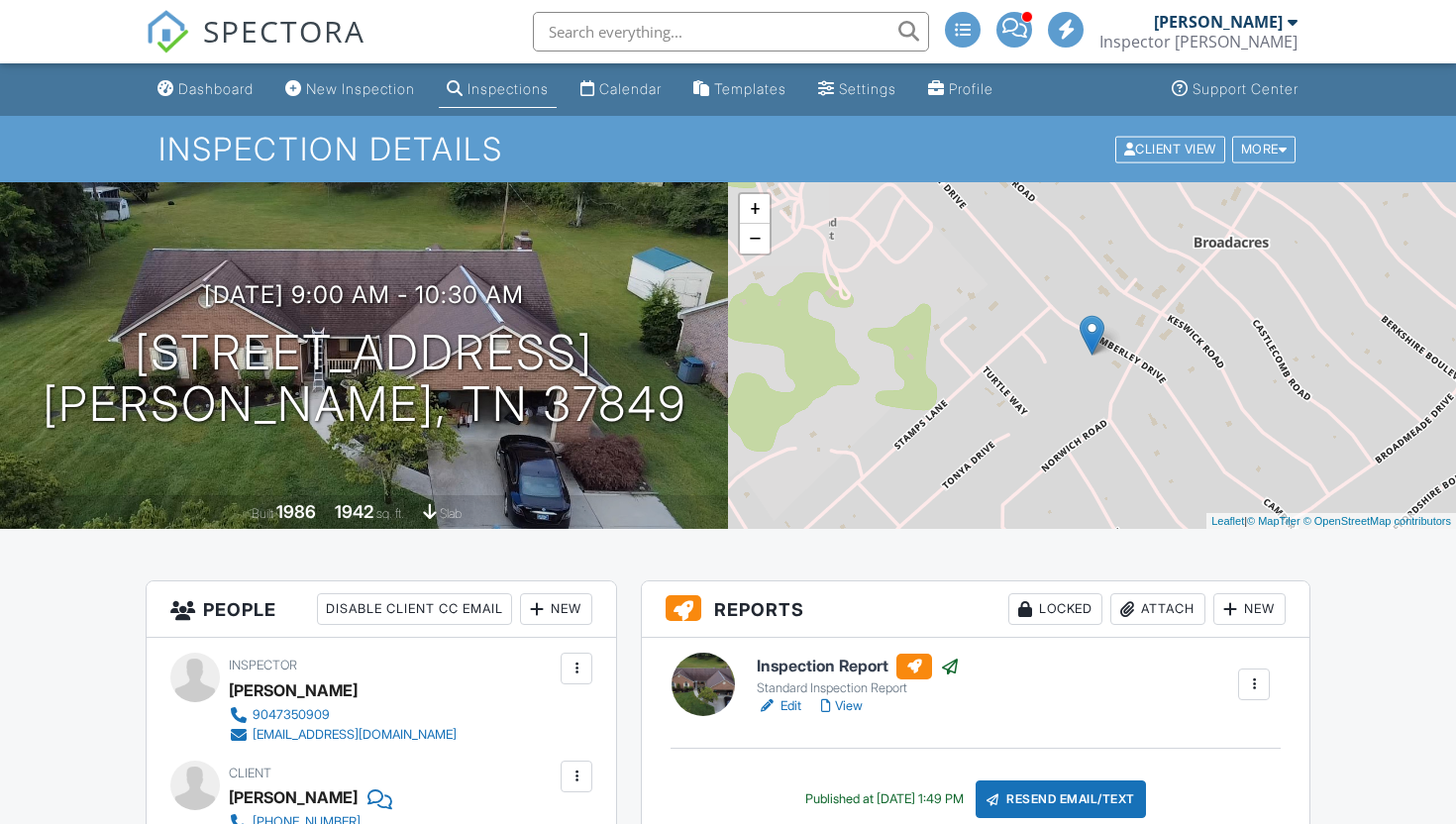 scroll, scrollTop: 753, scrollLeft: 0, axis: vertical 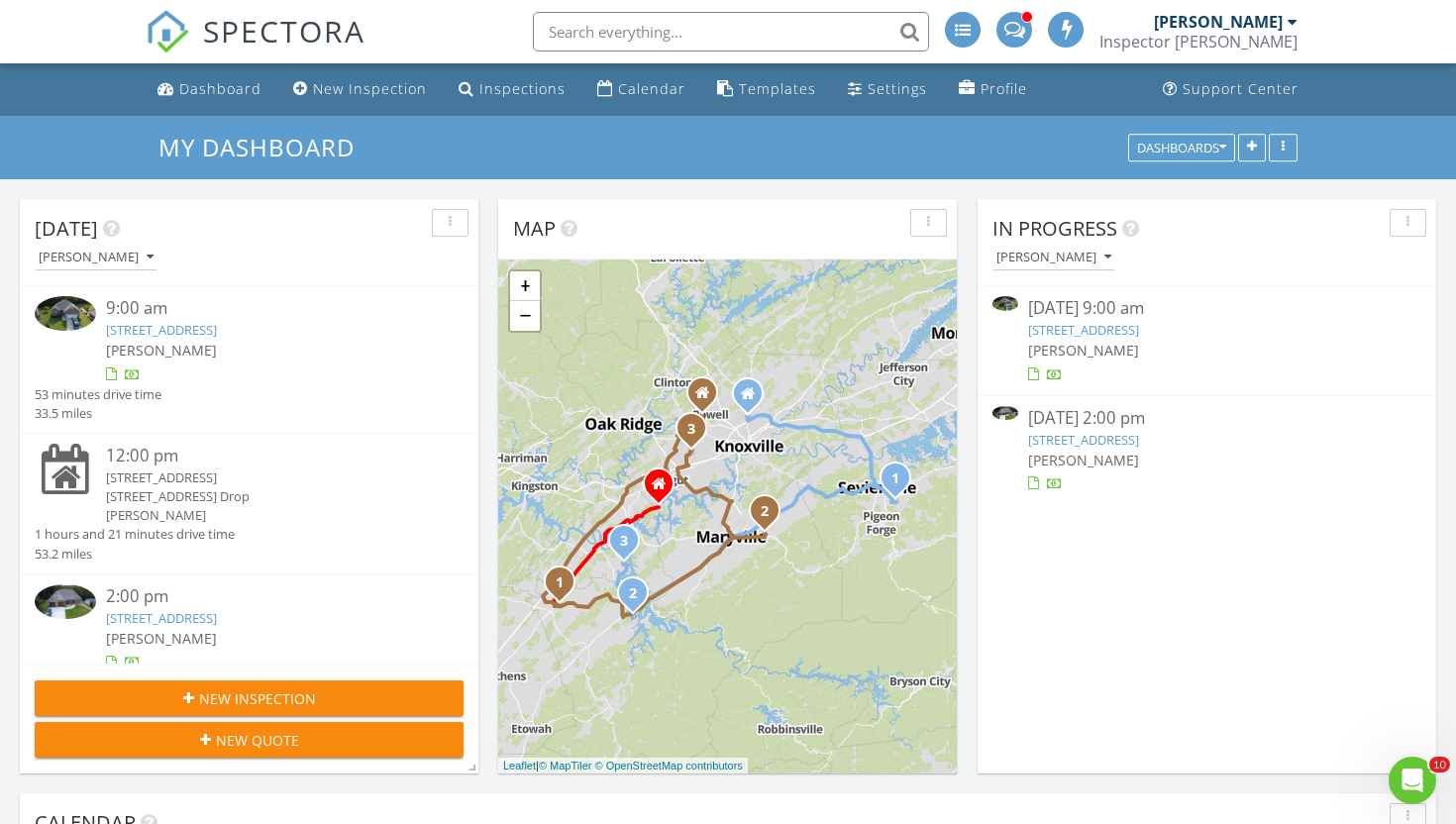 click on "[STREET_ADDRESS]" at bounding box center [1084, 330] 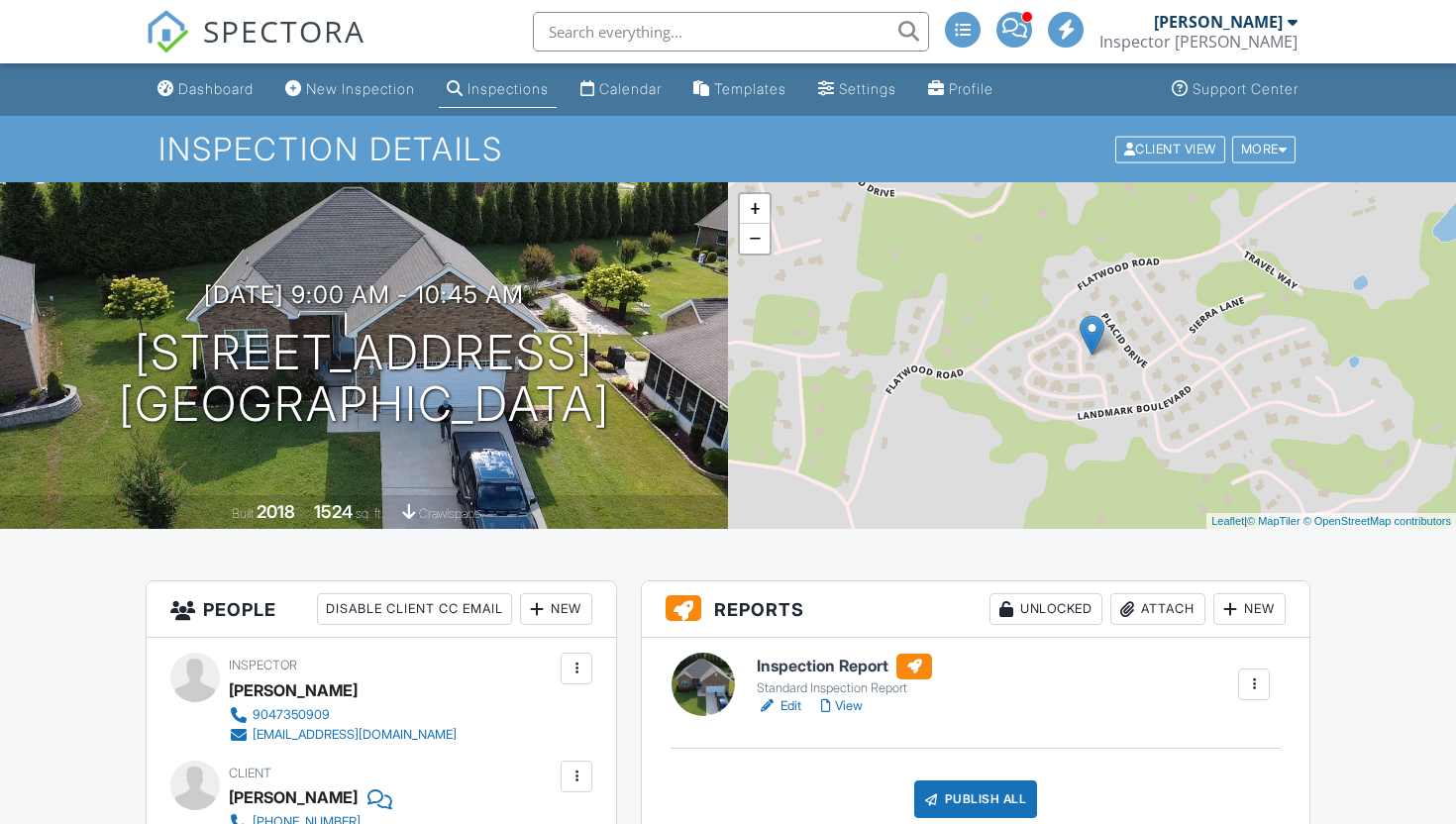 scroll, scrollTop: 0, scrollLeft: 0, axis: both 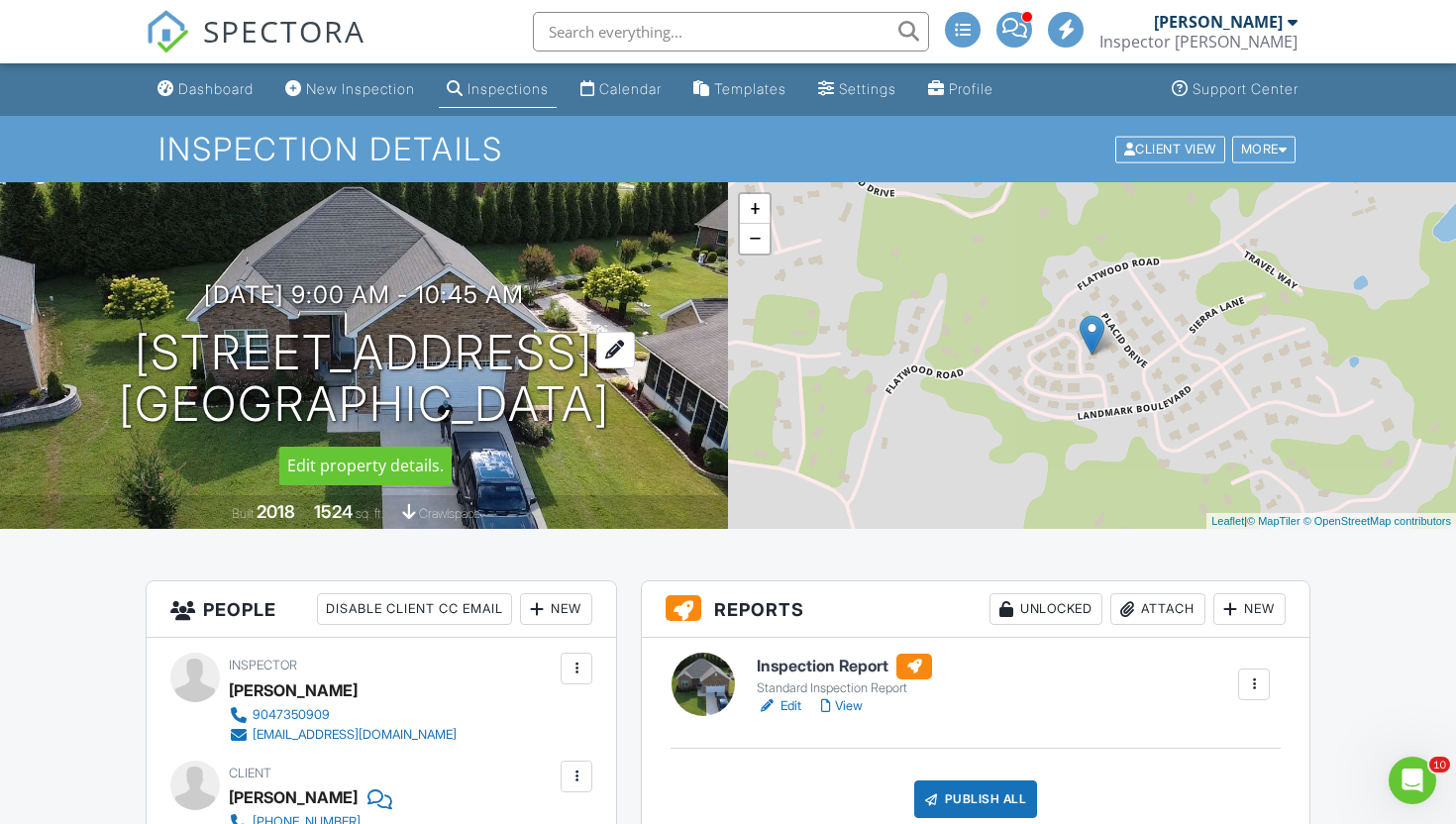 drag, startPoint x: 645, startPoint y: 410, endPoint x: 168, endPoint y: 330, distance: 483.6621 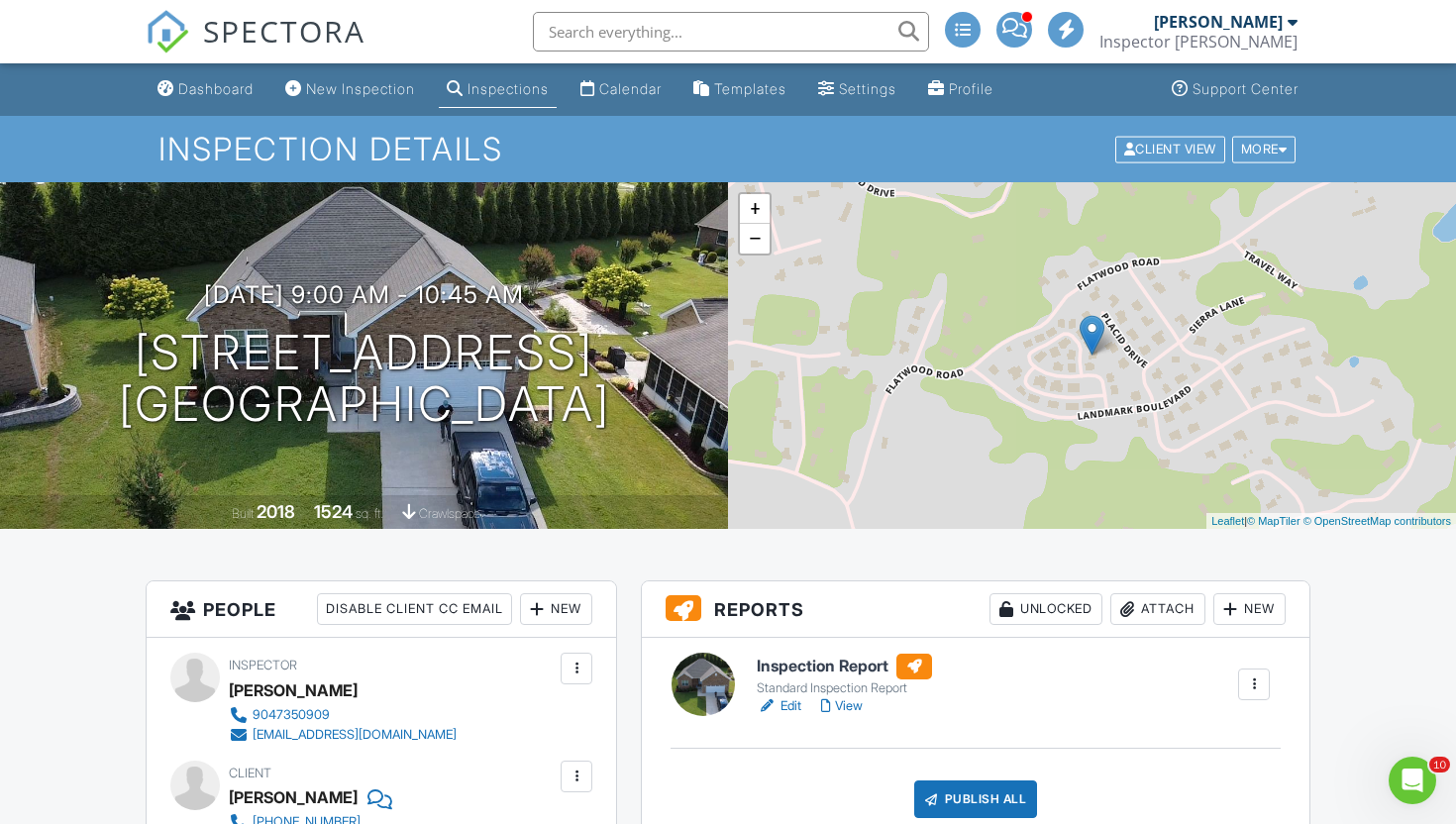 click on "Dashboard
New Inspection
Inspections
Calendar
Templates
Settings
Profile
Support Center
Inspection Details
Client View
More
Property Details
Reschedule
Reorder / Copy
Share
Cancel
Delete
Print Order
Convert to V9
07/11/2025  9:00 am
- 10:45 am
2106 Zion Dr
Sevierville, TN 37862
Built
2018
1524
sq. ft.
crawlspace
+ − Leaflet  |  © MapTiler   © OpenStreetMap contributors
All emails and texts are disabled for this inspection!
All emails and texts have been disabled for this inspection. This may have happened due to someone manually disabling them or this inspection being unconfirmed when it was scheduled. To re-enable emails and texts for this inspection, click the button below.
Turn on emails and texts" at bounding box center (728, 1984) 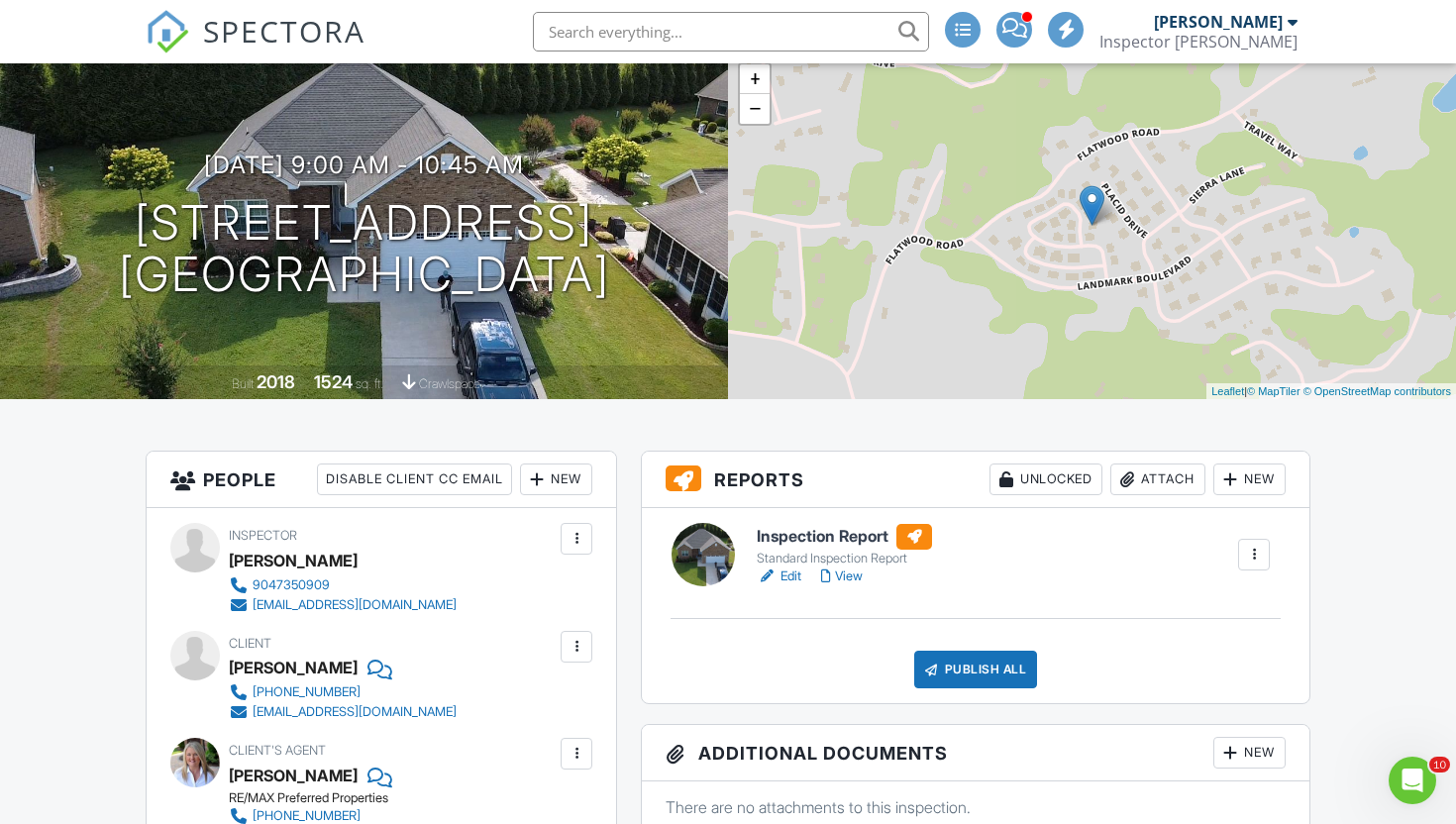 scroll, scrollTop: 138, scrollLeft: 0, axis: vertical 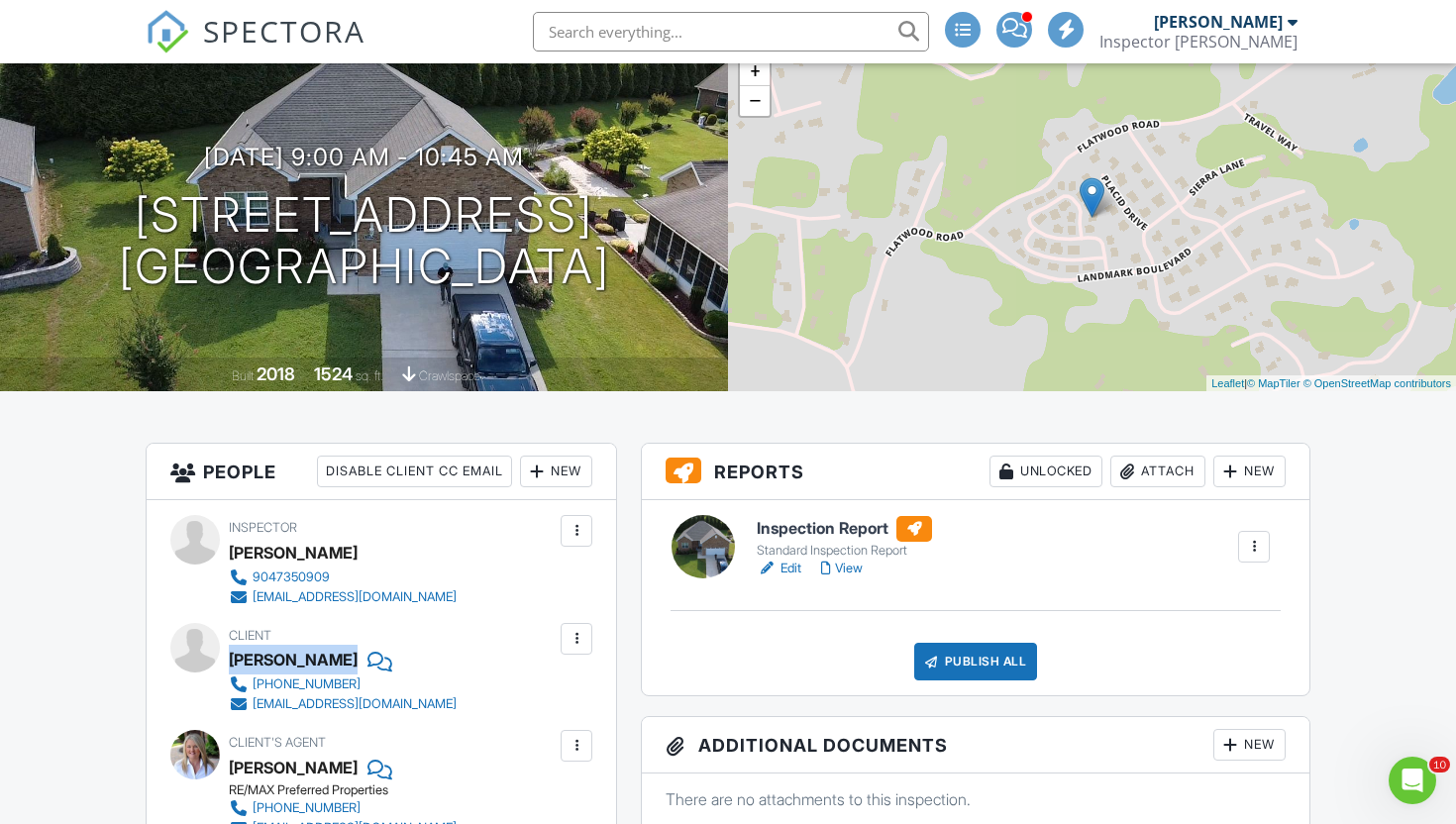 drag, startPoint x: 234, startPoint y: 663, endPoint x: 323, endPoint y: 670, distance: 89.27486 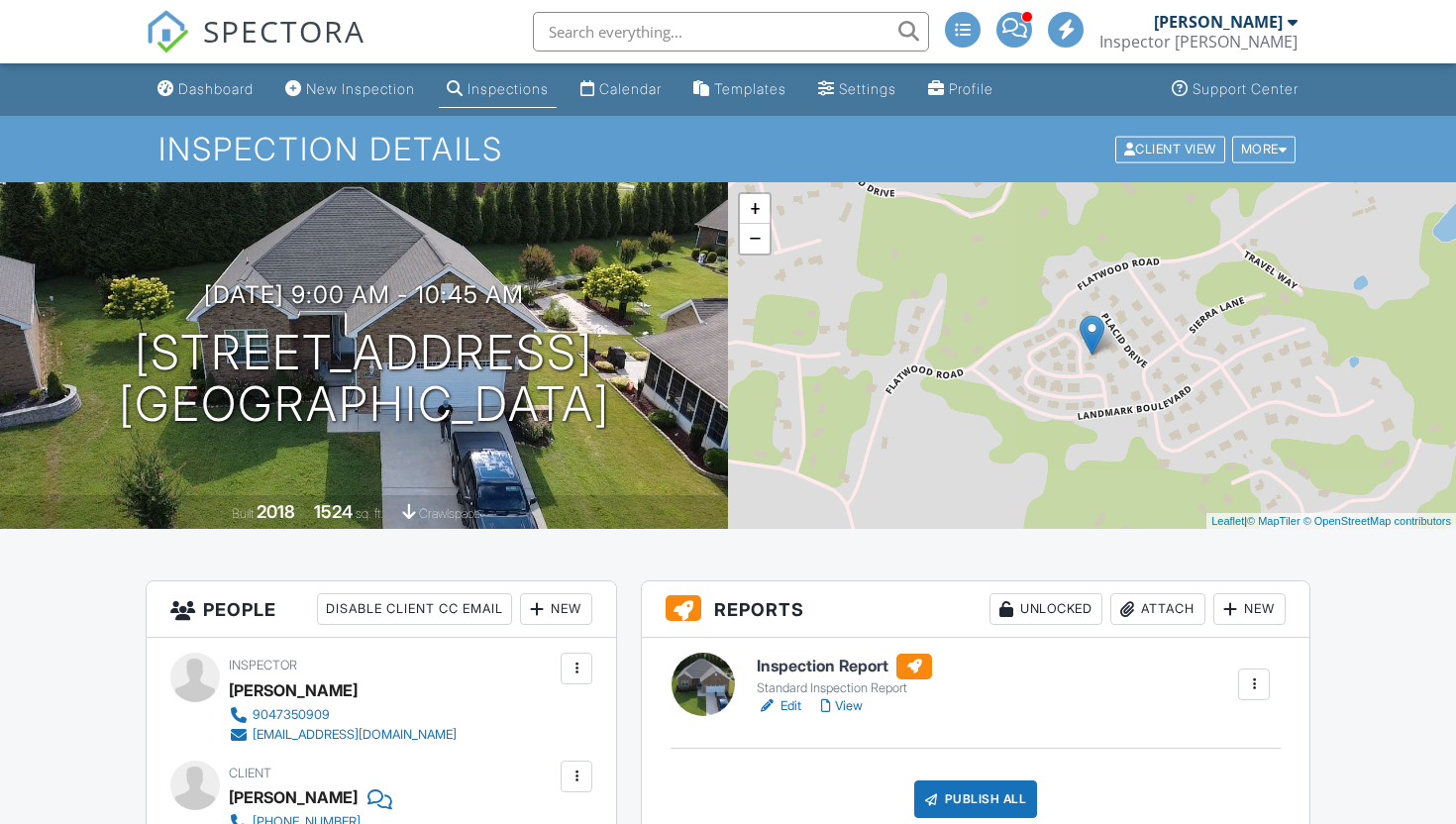 scroll, scrollTop: 125, scrollLeft: 0, axis: vertical 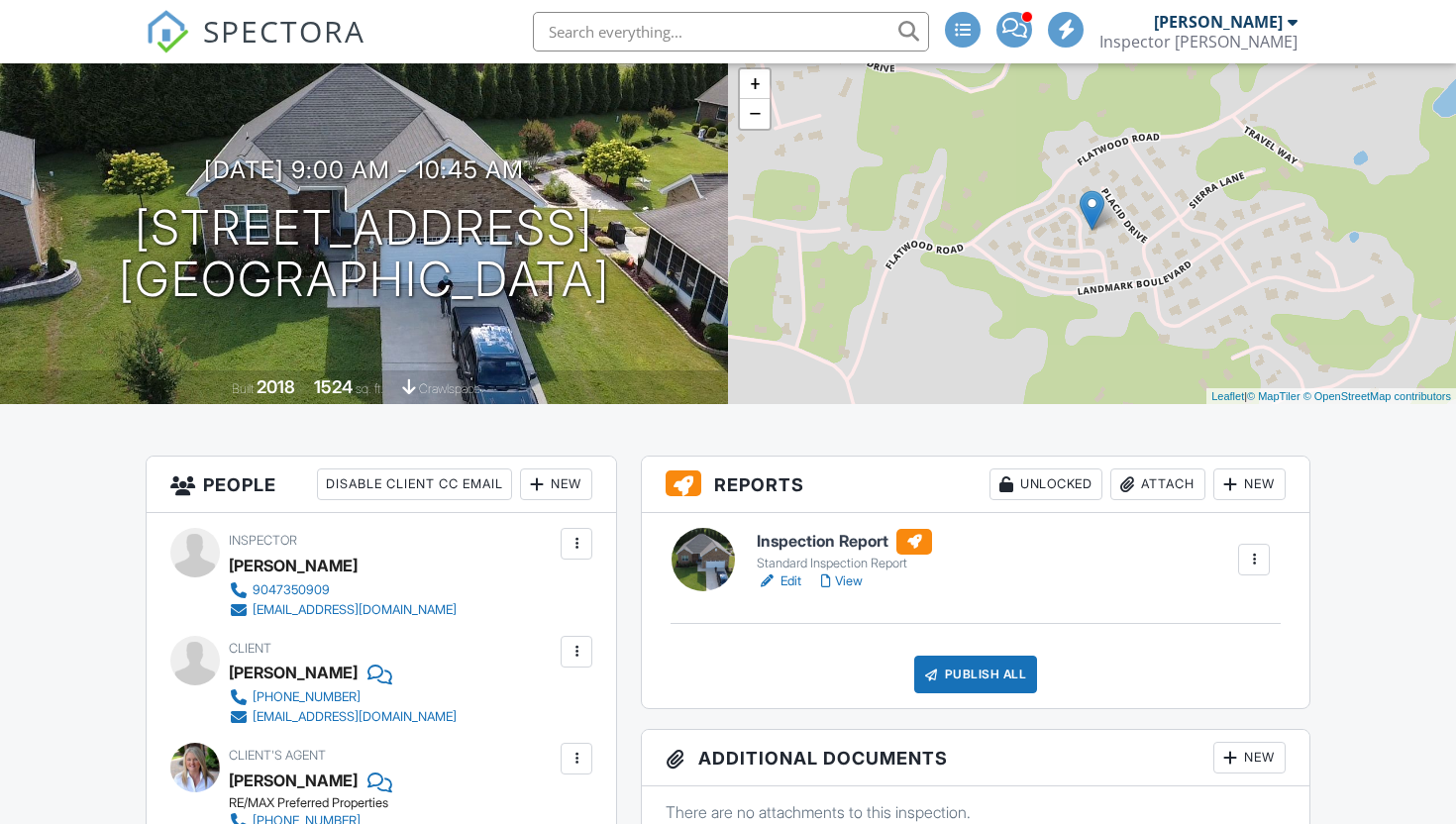 click on "Attach" at bounding box center [1158, 484] 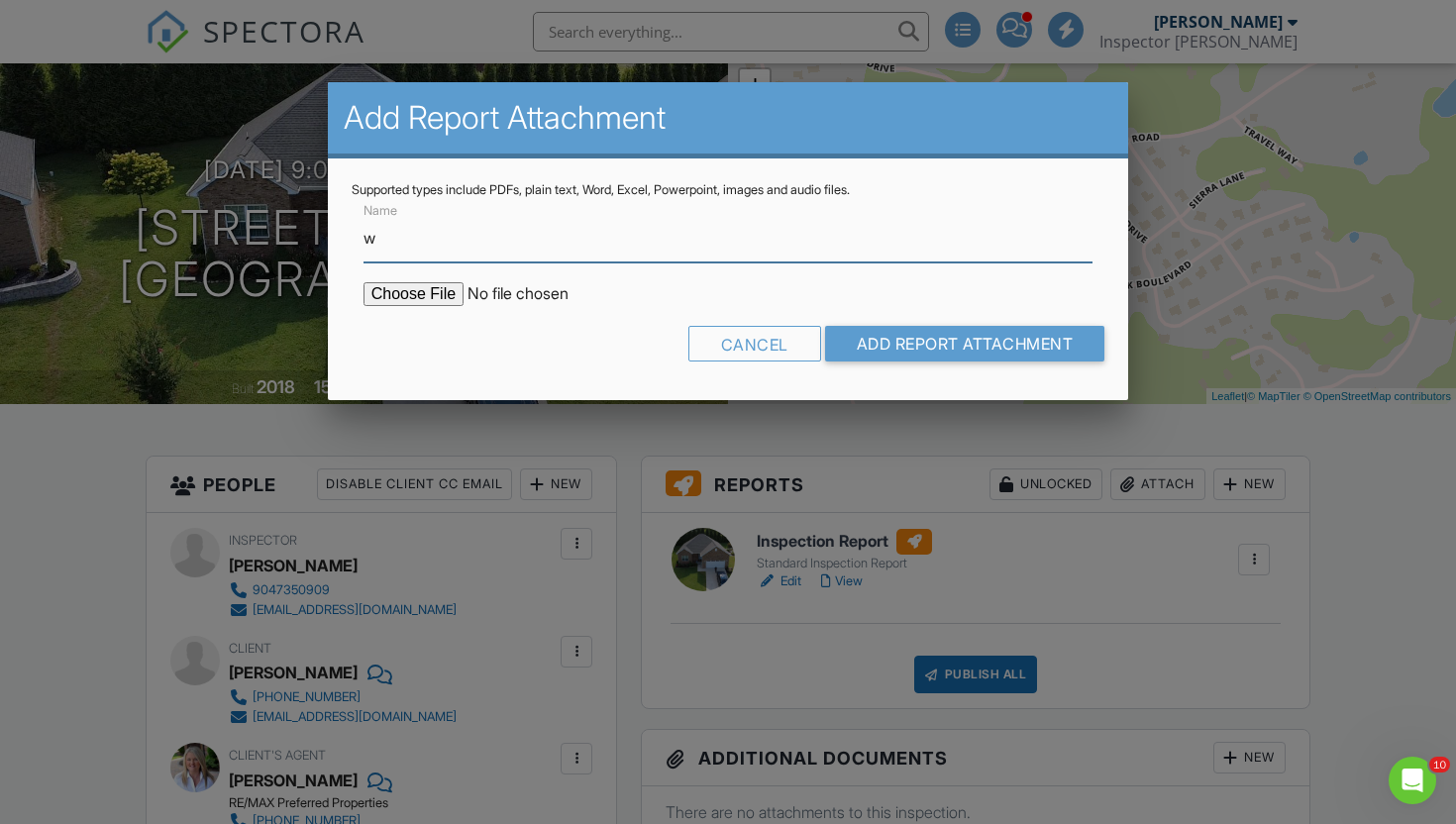 scroll, scrollTop: 0, scrollLeft: 0, axis: both 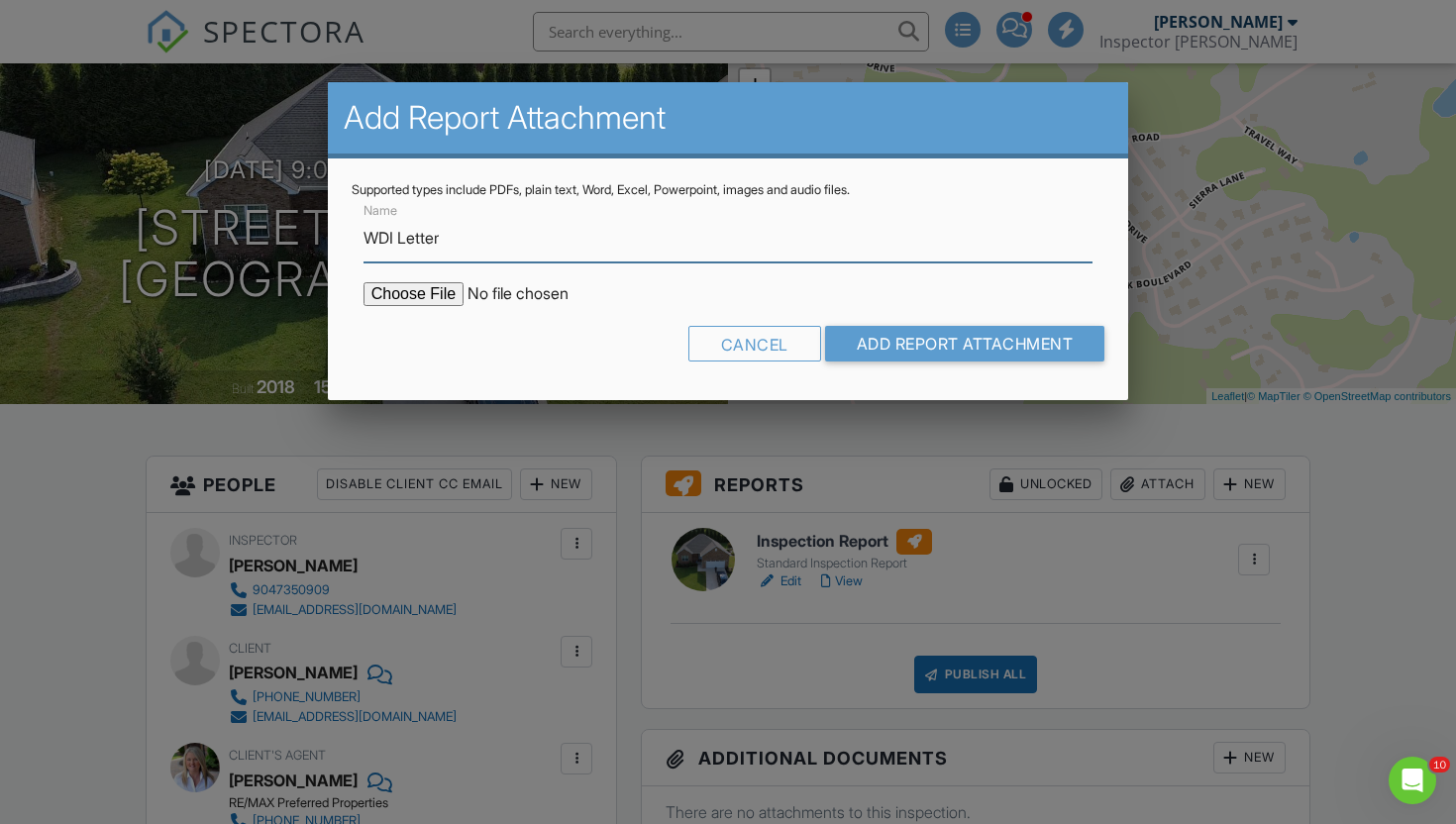 type on "C:\fakepath\2106 Zion Dr Sevierville, TN 37862.pdf" 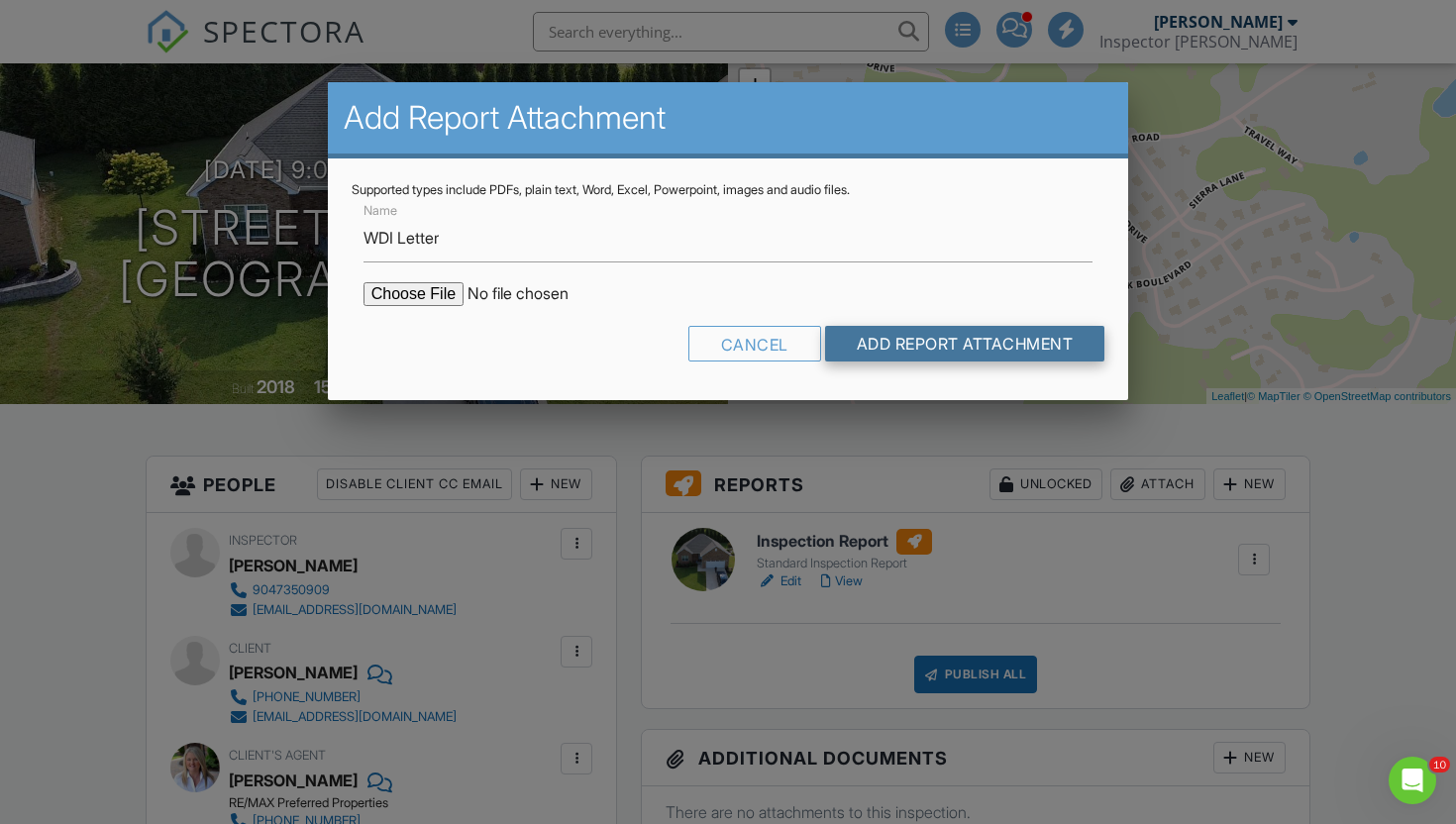 click on "Add Report Attachment" at bounding box center [965, 344] 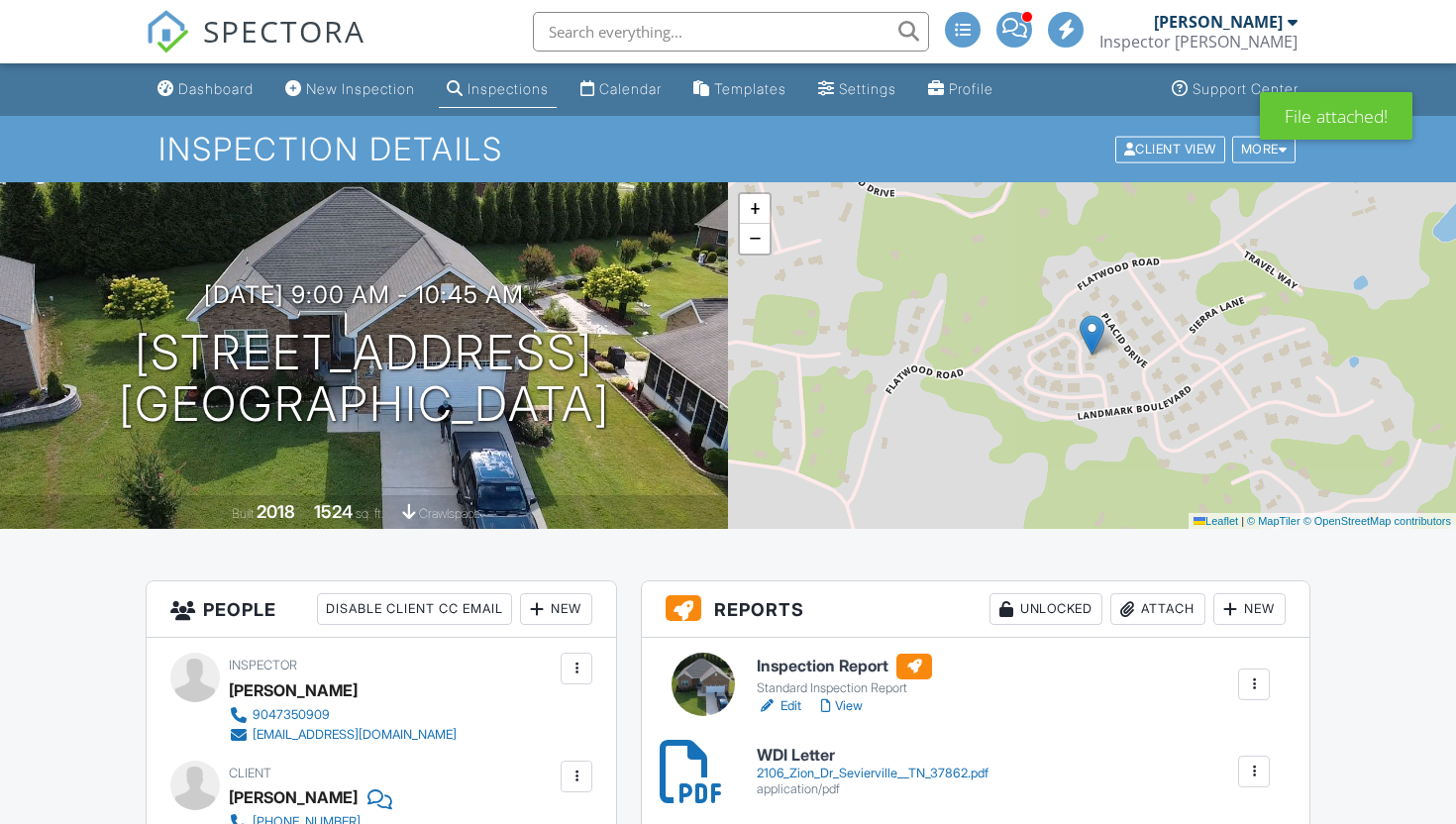 scroll, scrollTop: 259, scrollLeft: 0, axis: vertical 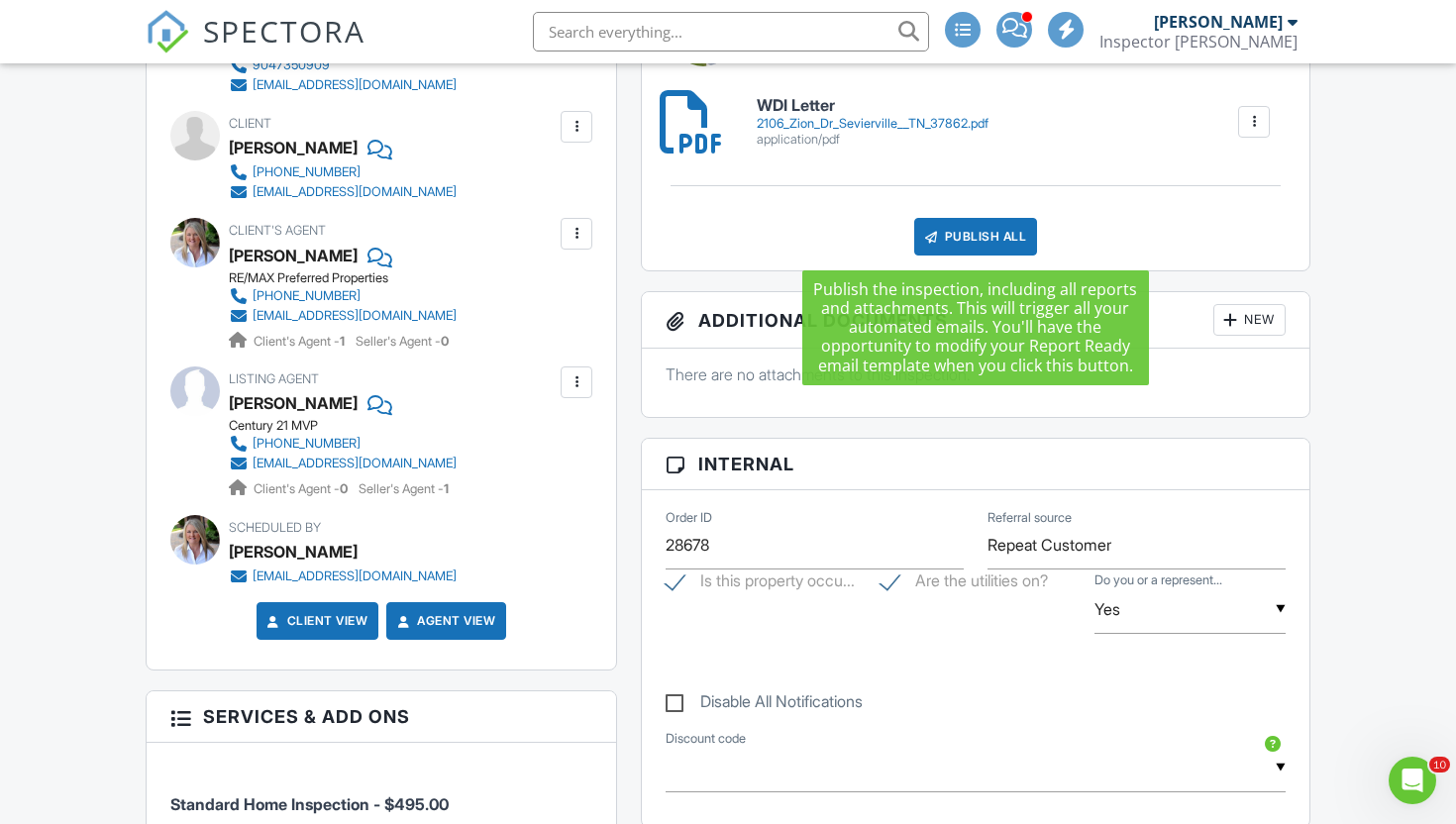 click on "Publish All" at bounding box center (976, 237) 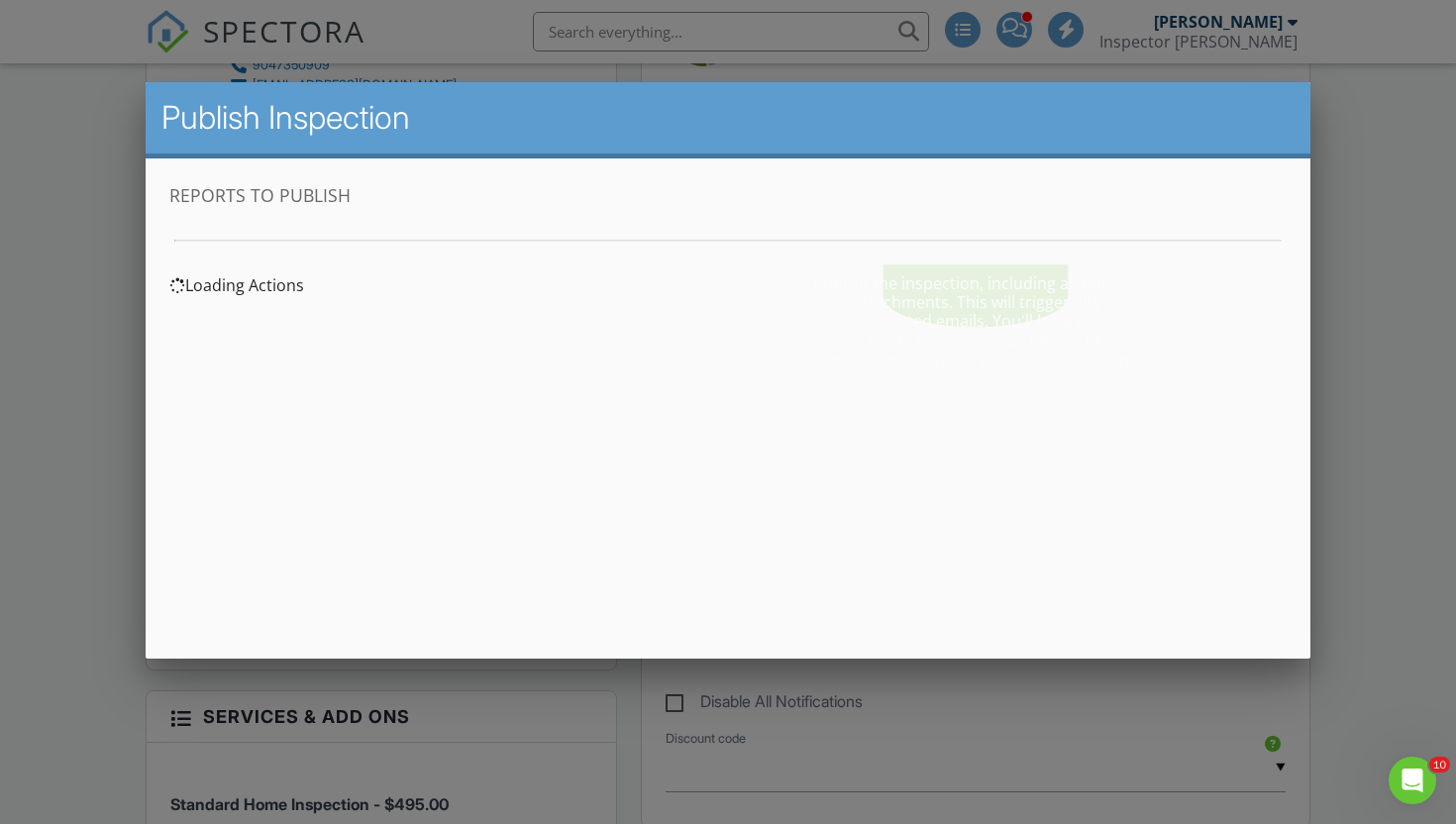 scroll, scrollTop: 0, scrollLeft: 0, axis: both 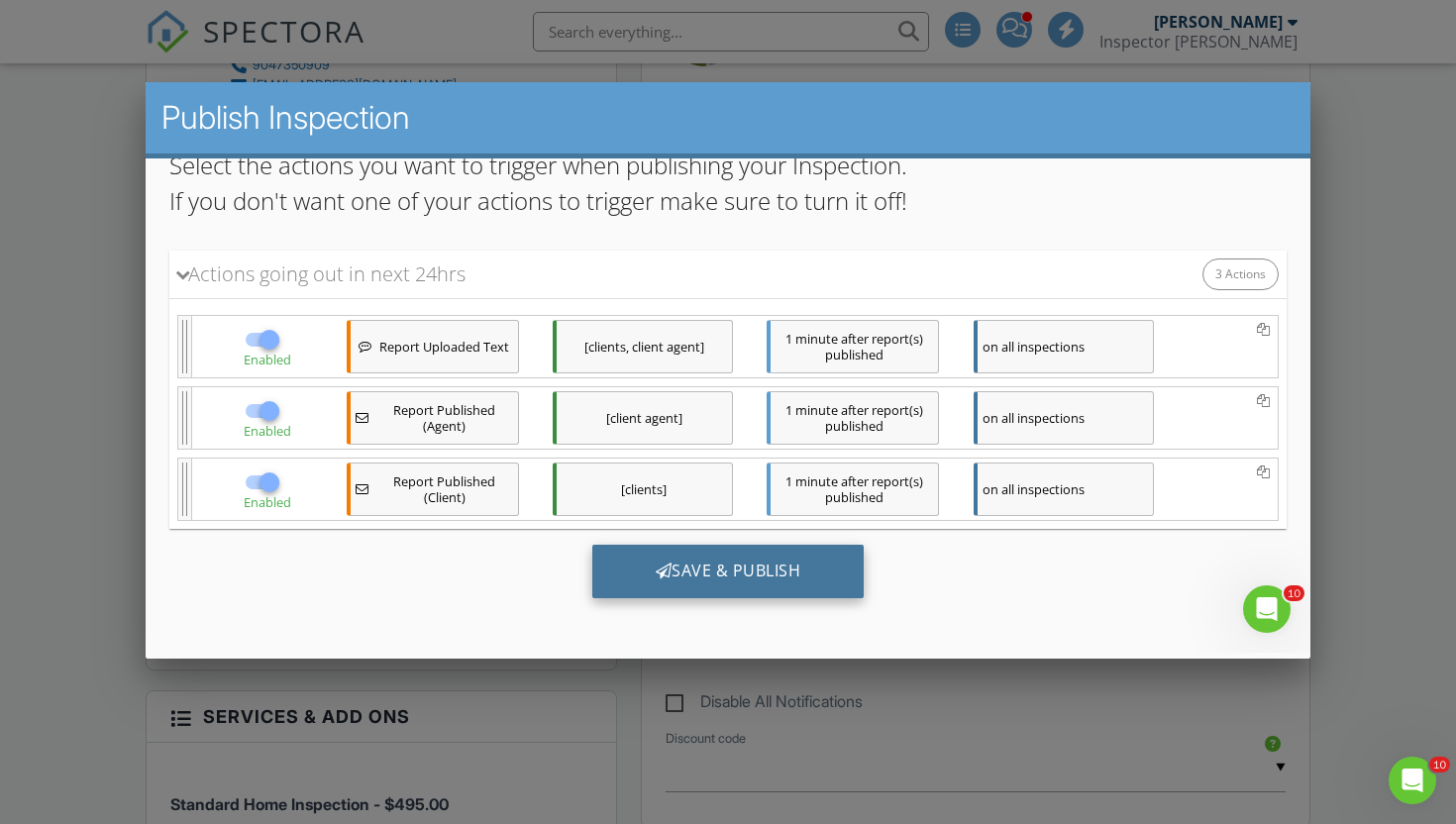 click on "Save & Publish" at bounding box center (728, 571) 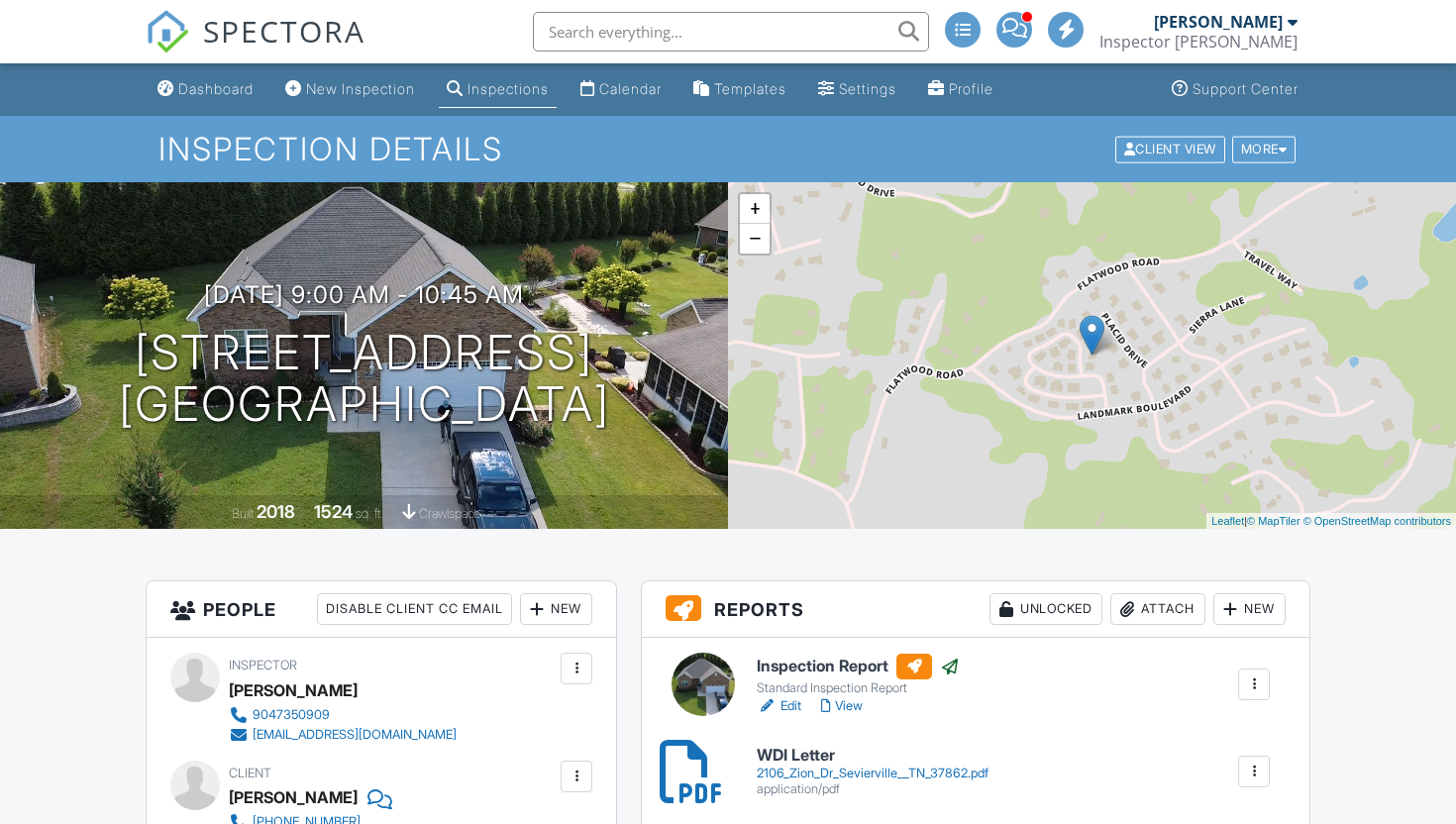 scroll, scrollTop: 0, scrollLeft: 0, axis: both 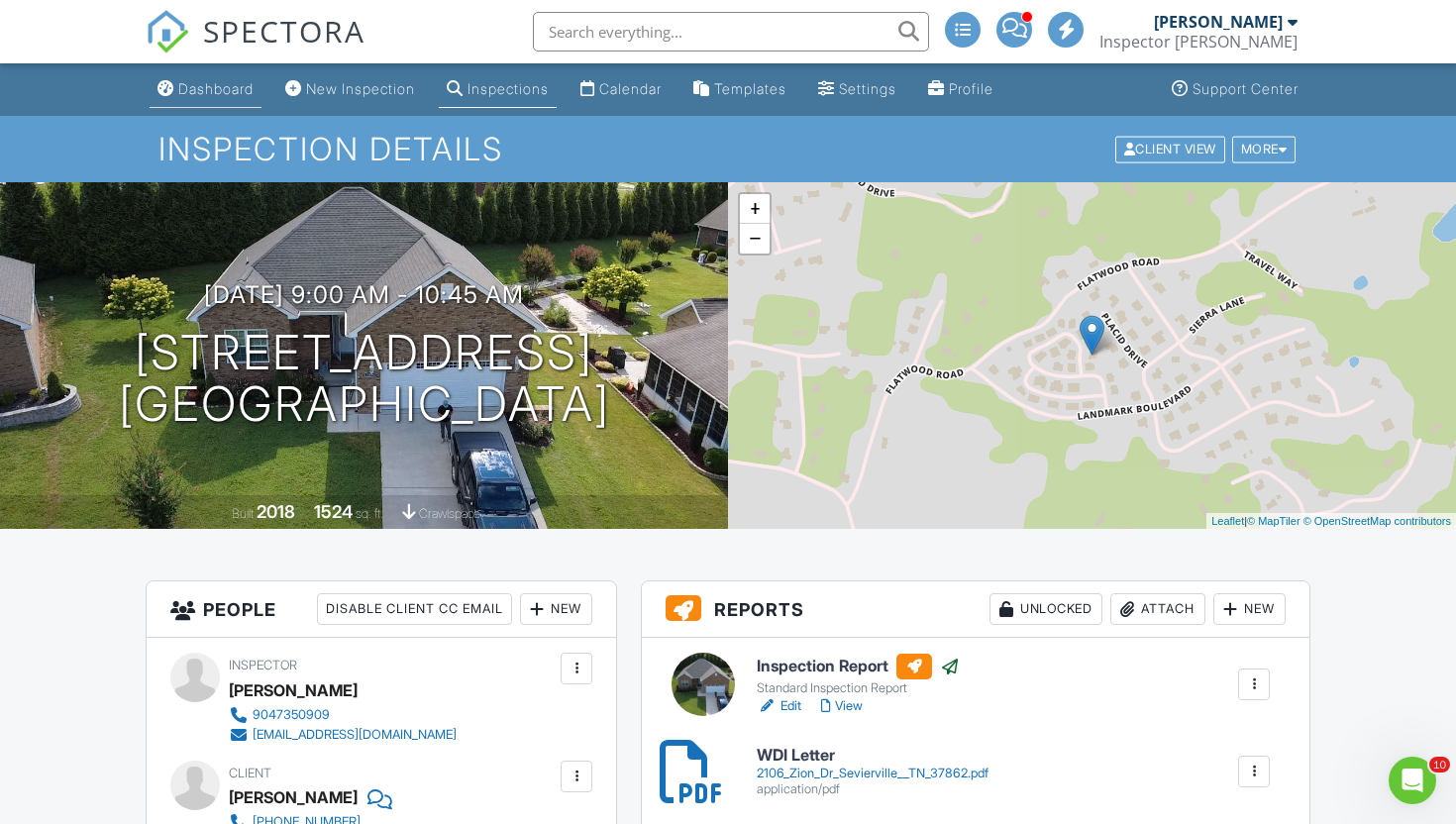 click on "Dashboard" at bounding box center (216, 88) 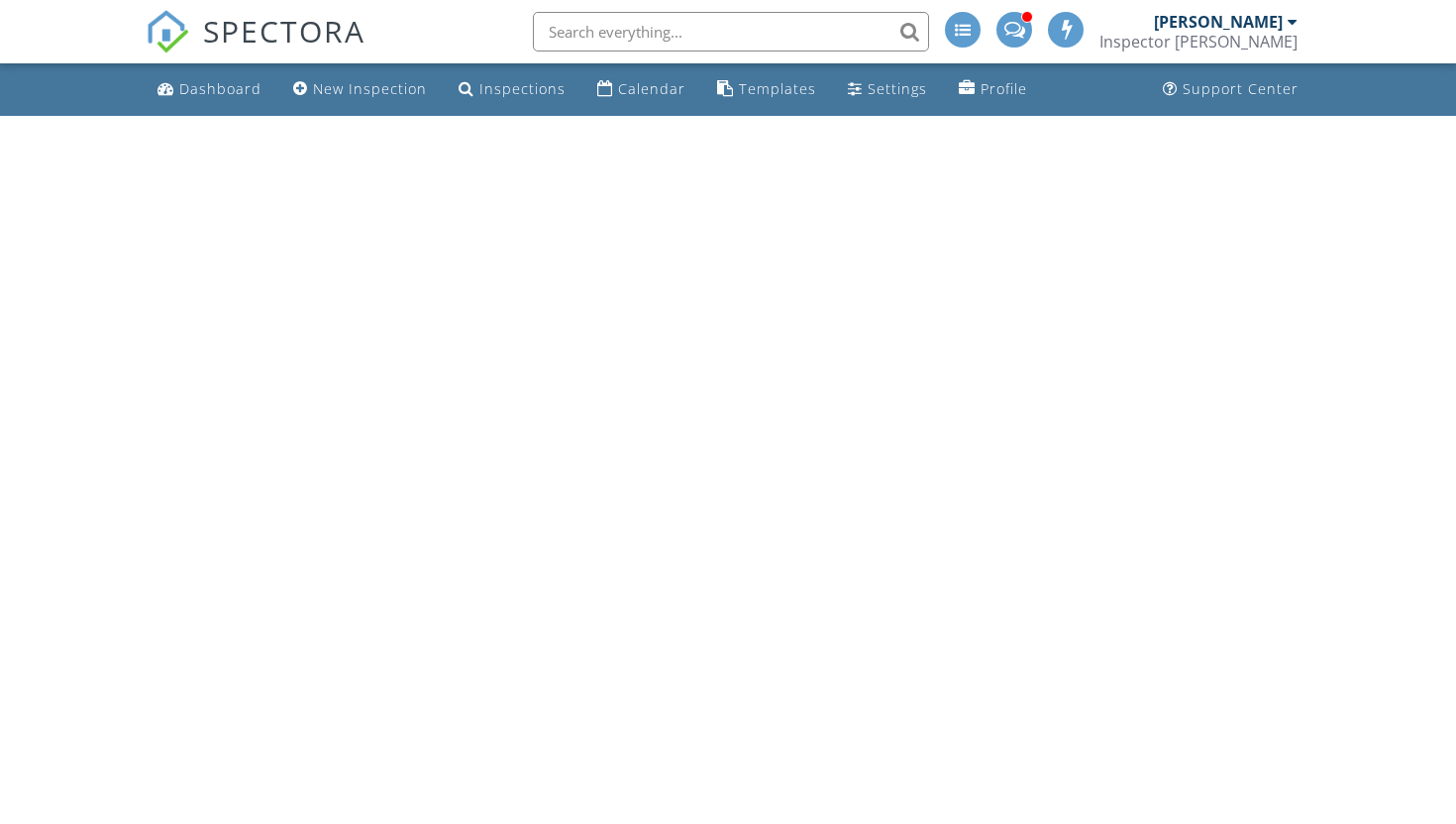 scroll, scrollTop: 0, scrollLeft: 0, axis: both 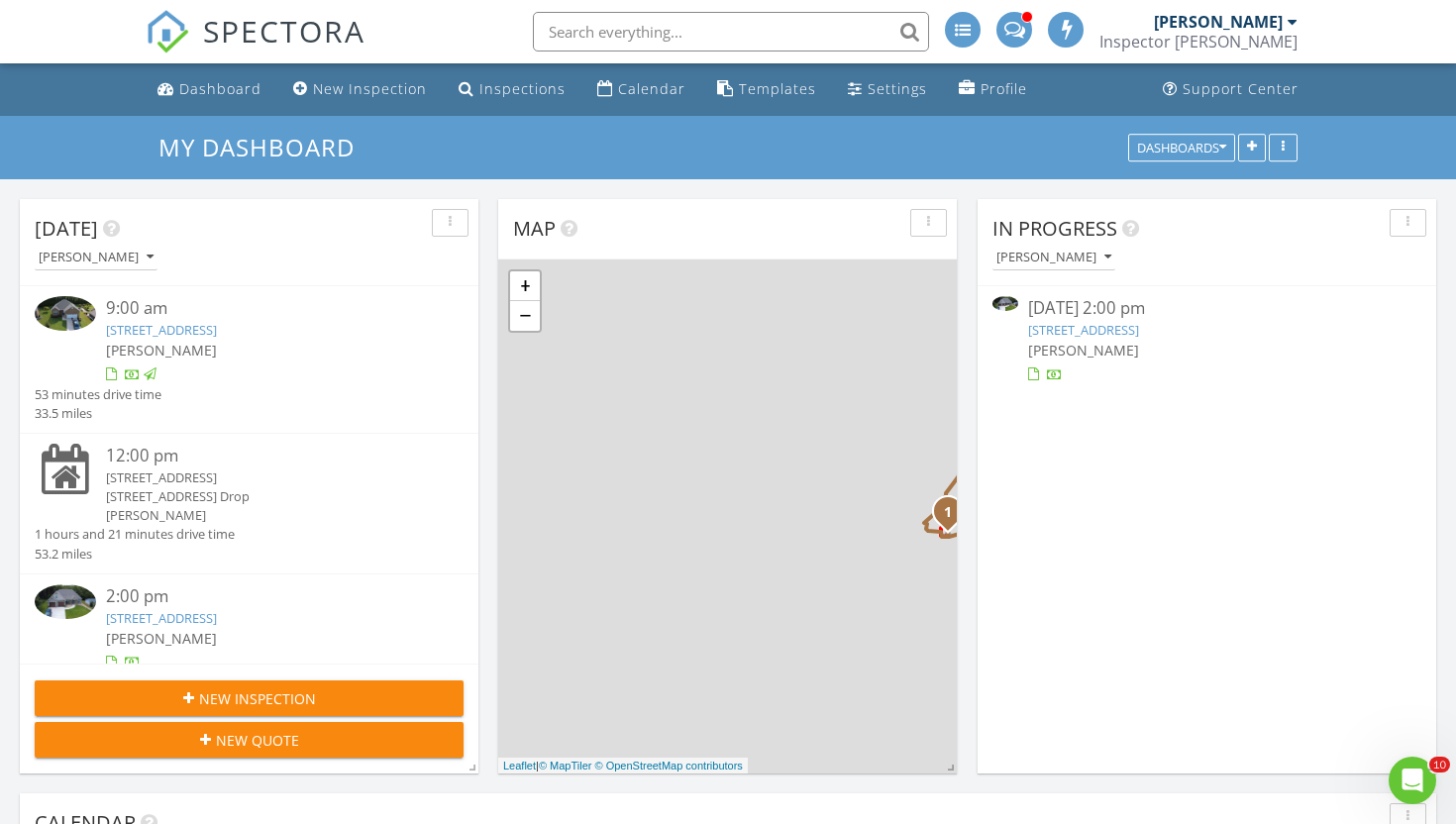 click on "[STREET_ADDRESS]" at bounding box center [1084, 330] 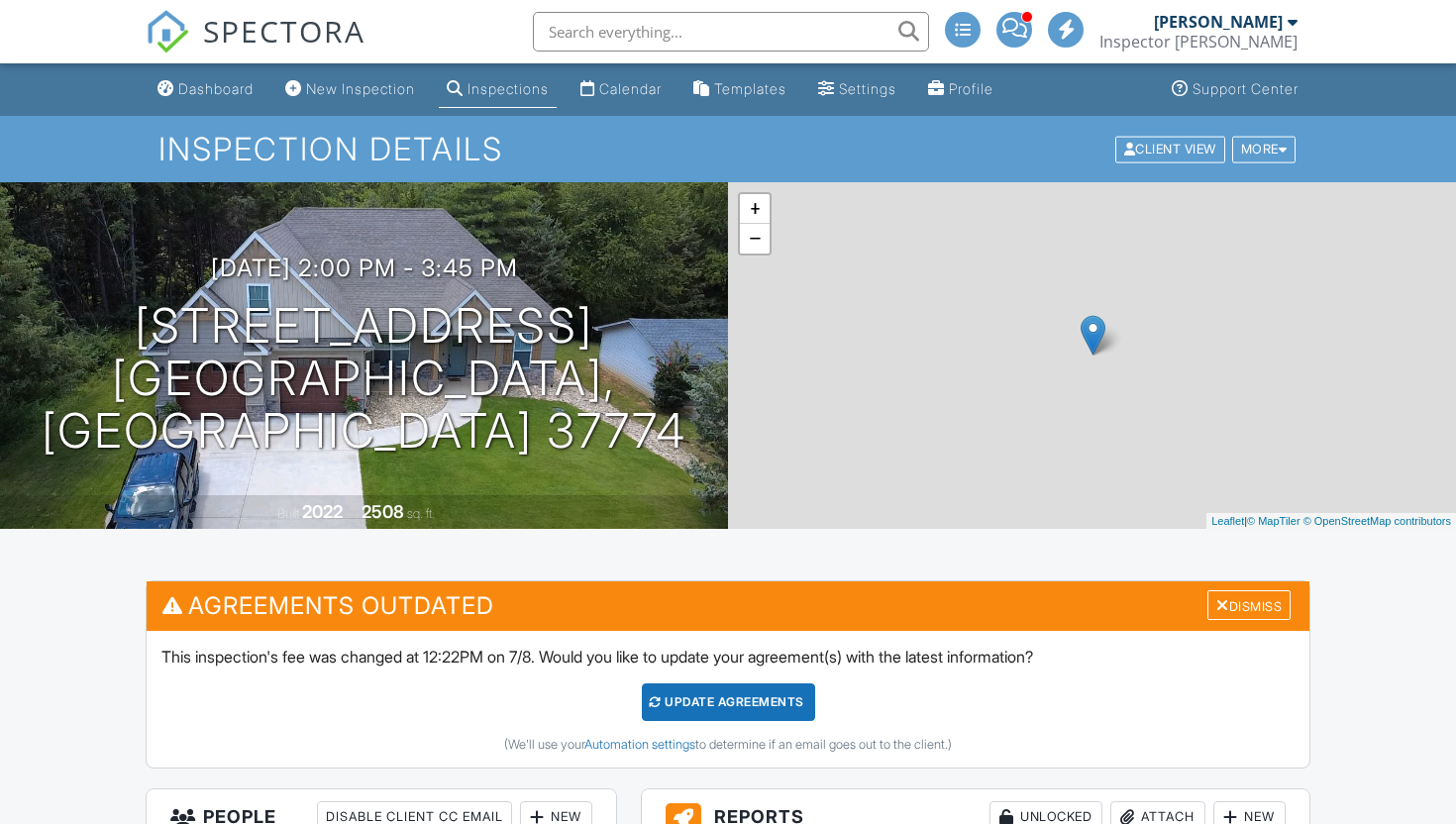 scroll, scrollTop: 0, scrollLeft: 0, axis: both 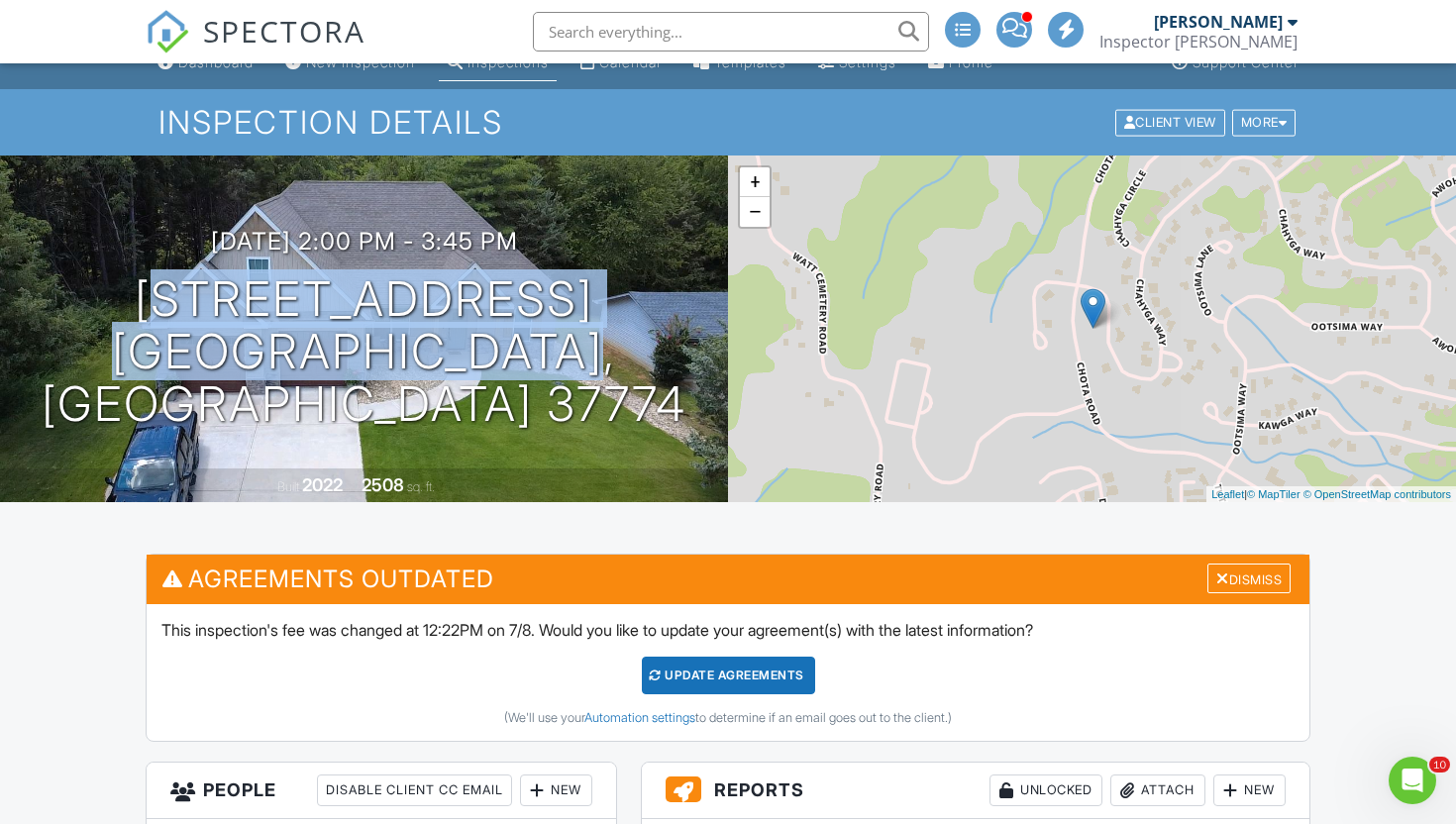 drag, startPoint x: 599, startPoint y: 374, endPoint x: 124, endPoint y: 318, distance: 478.28966 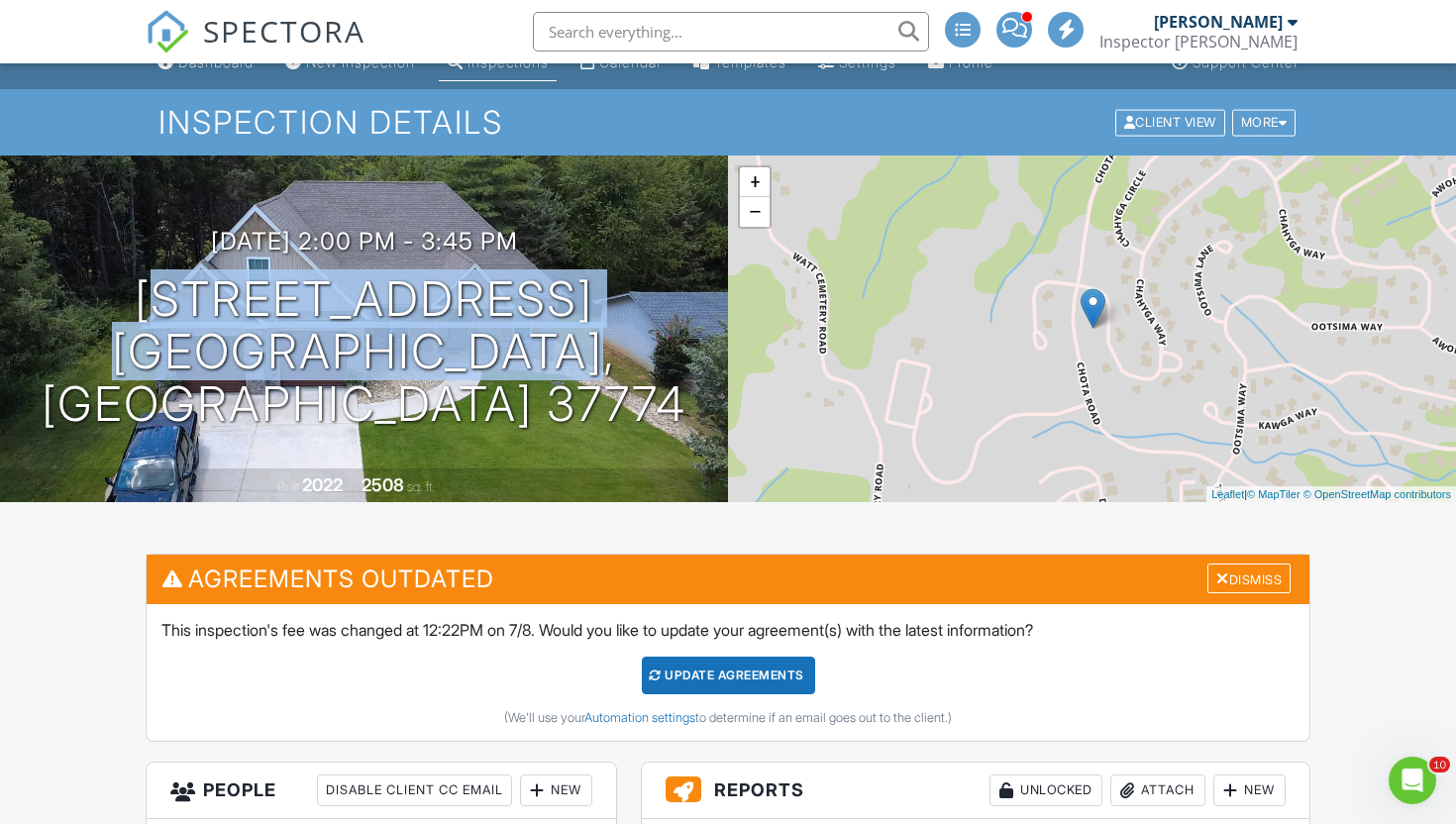 copy on "107 Chahyga Way
Loudon, TN 37774" 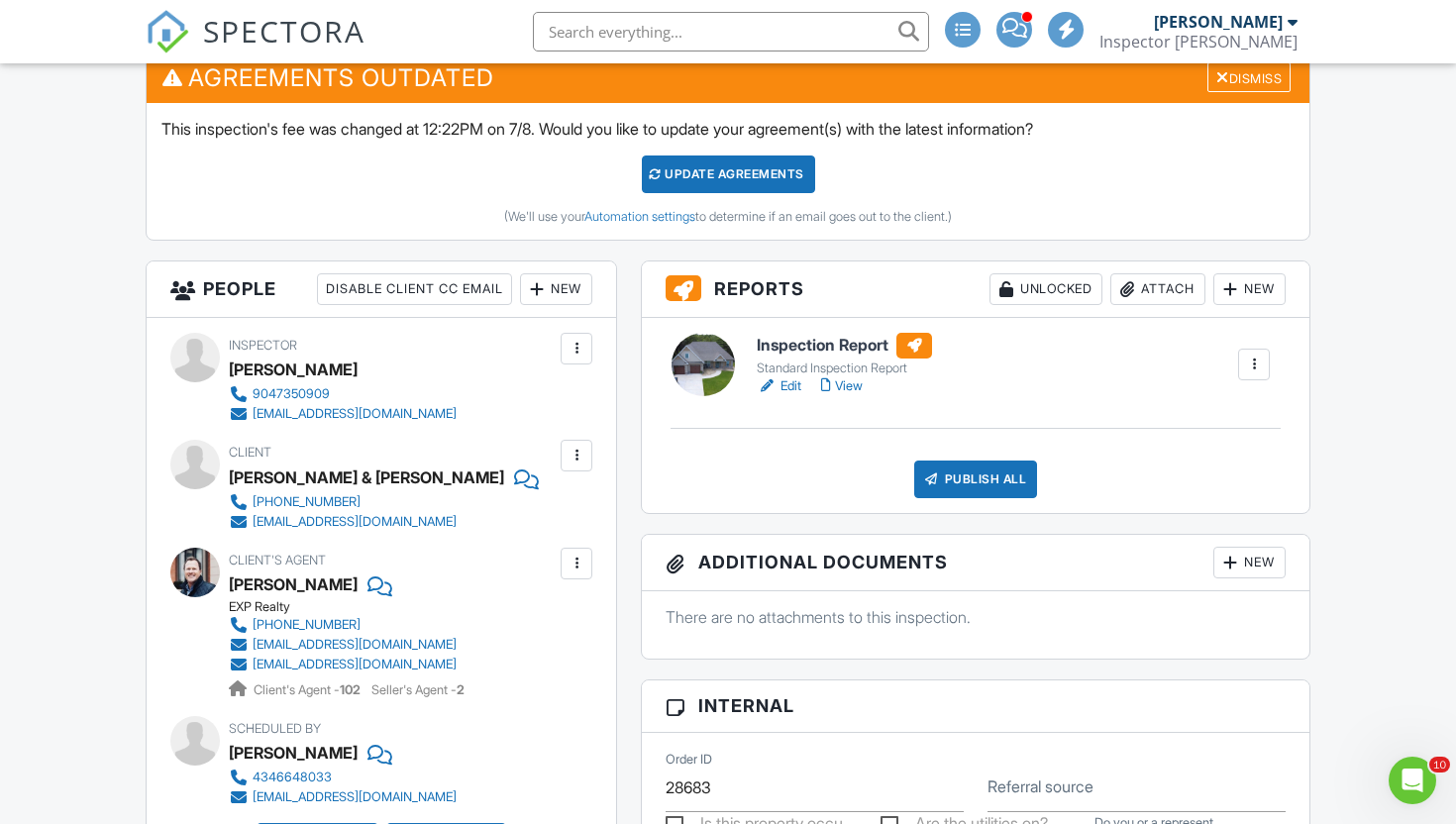 scroll, scrollTop: 526, scrollLeft: 0, axis: vertical 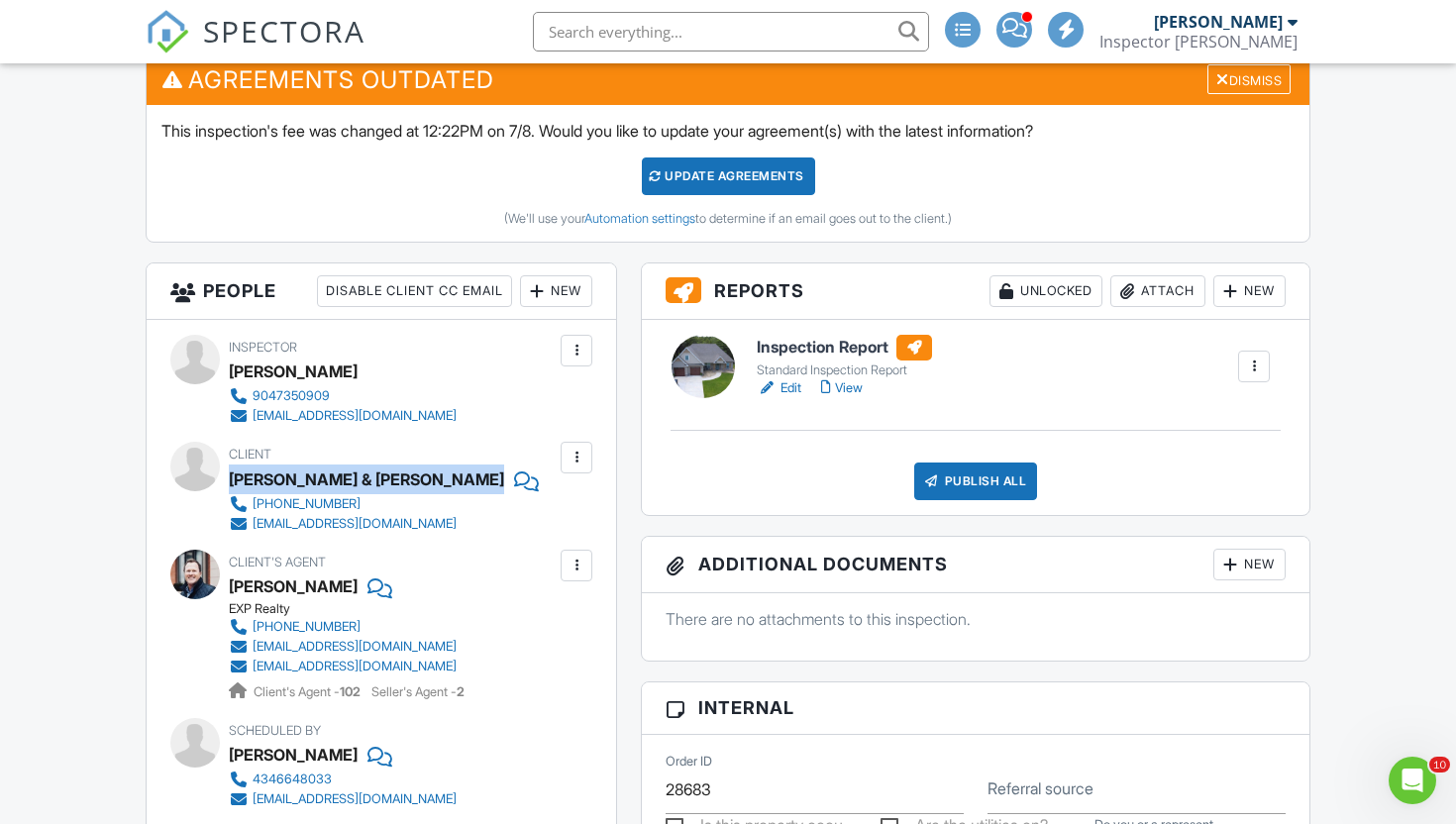 drag, startPoint x: 232, startPoint y: 478, endPoint x: 423, endPoint y: 473, distance: 191.06543 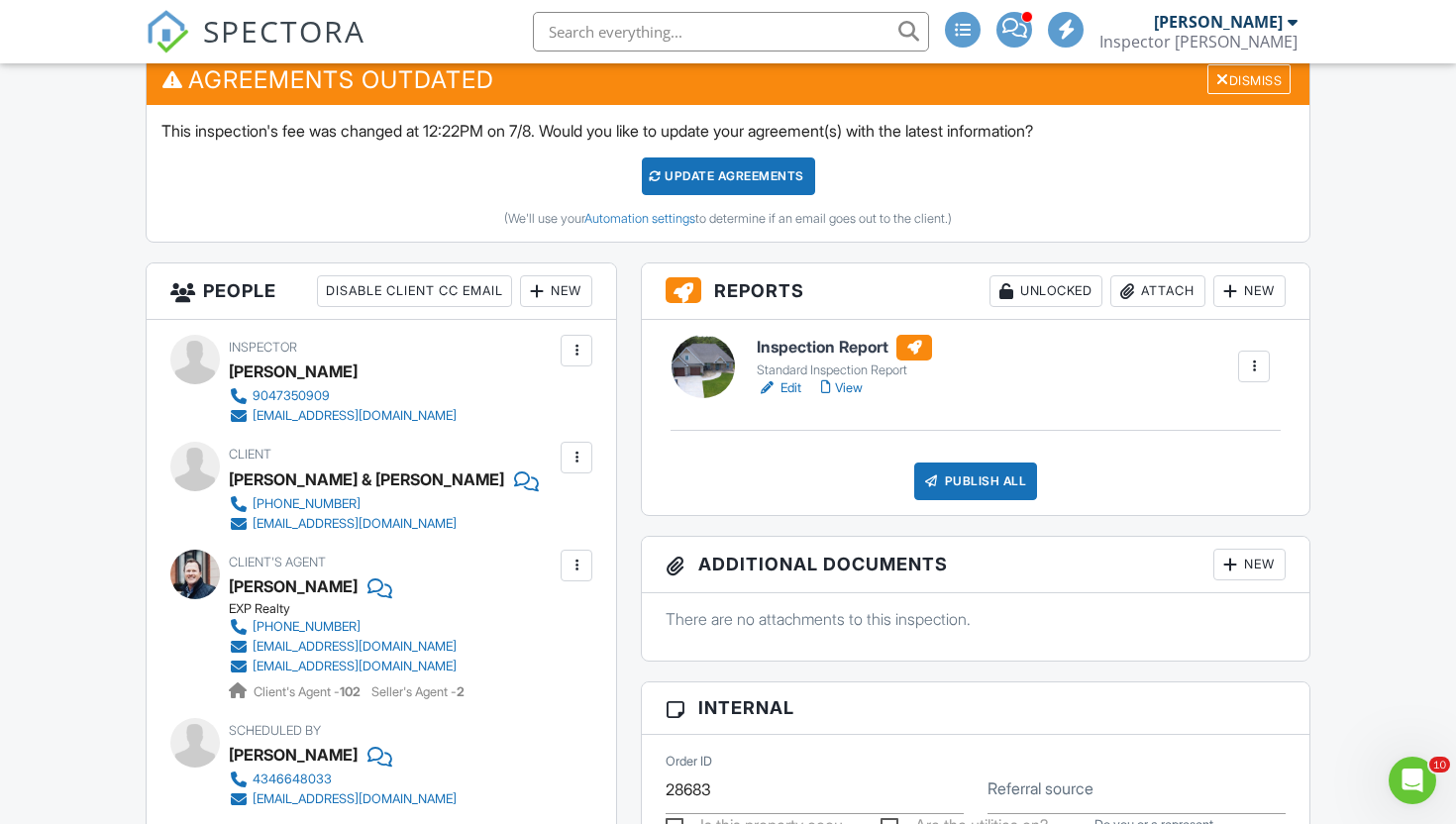 click on "Attach" at bounding box center (1158, 291) 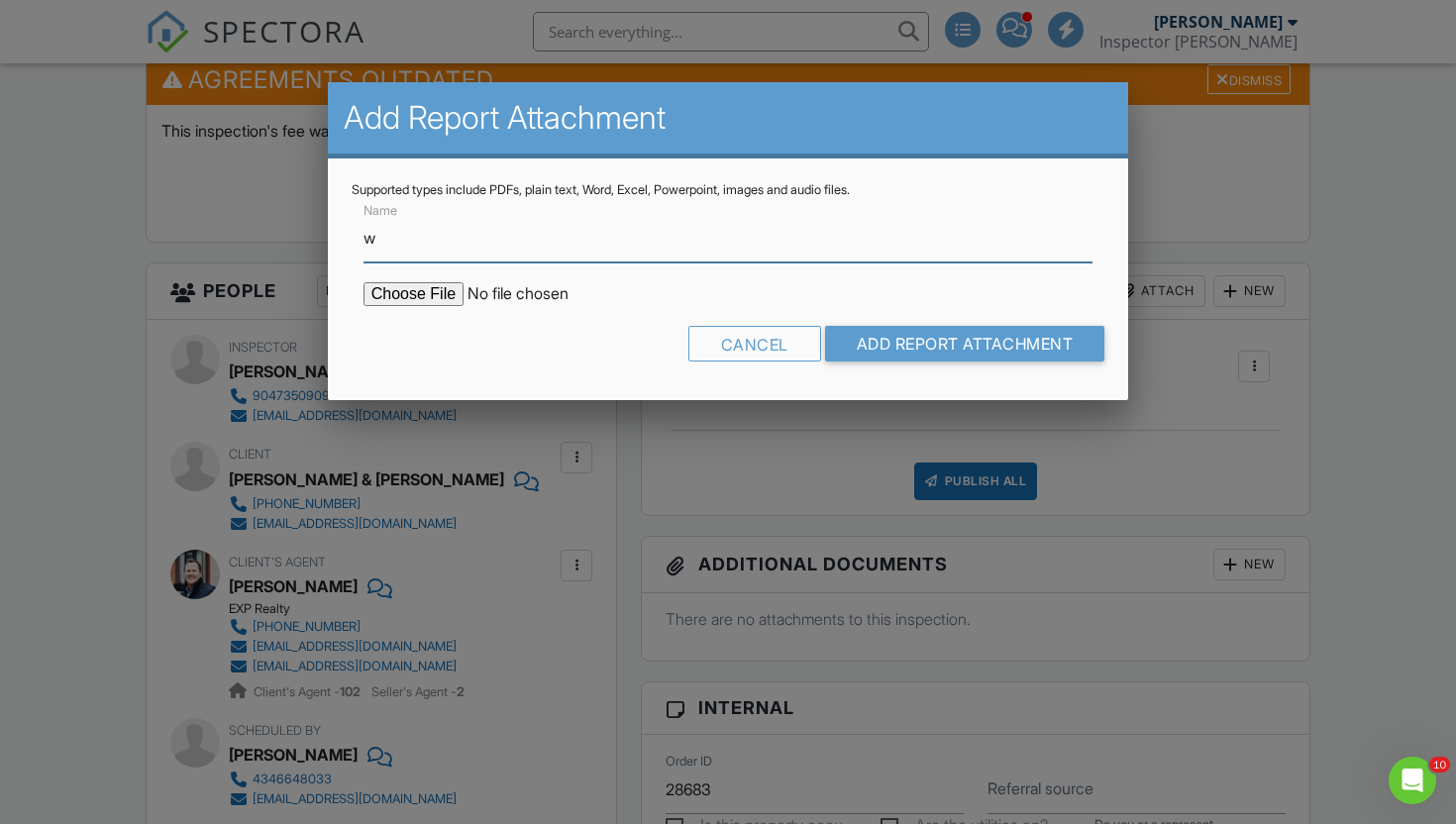 type on "WDI Letter" 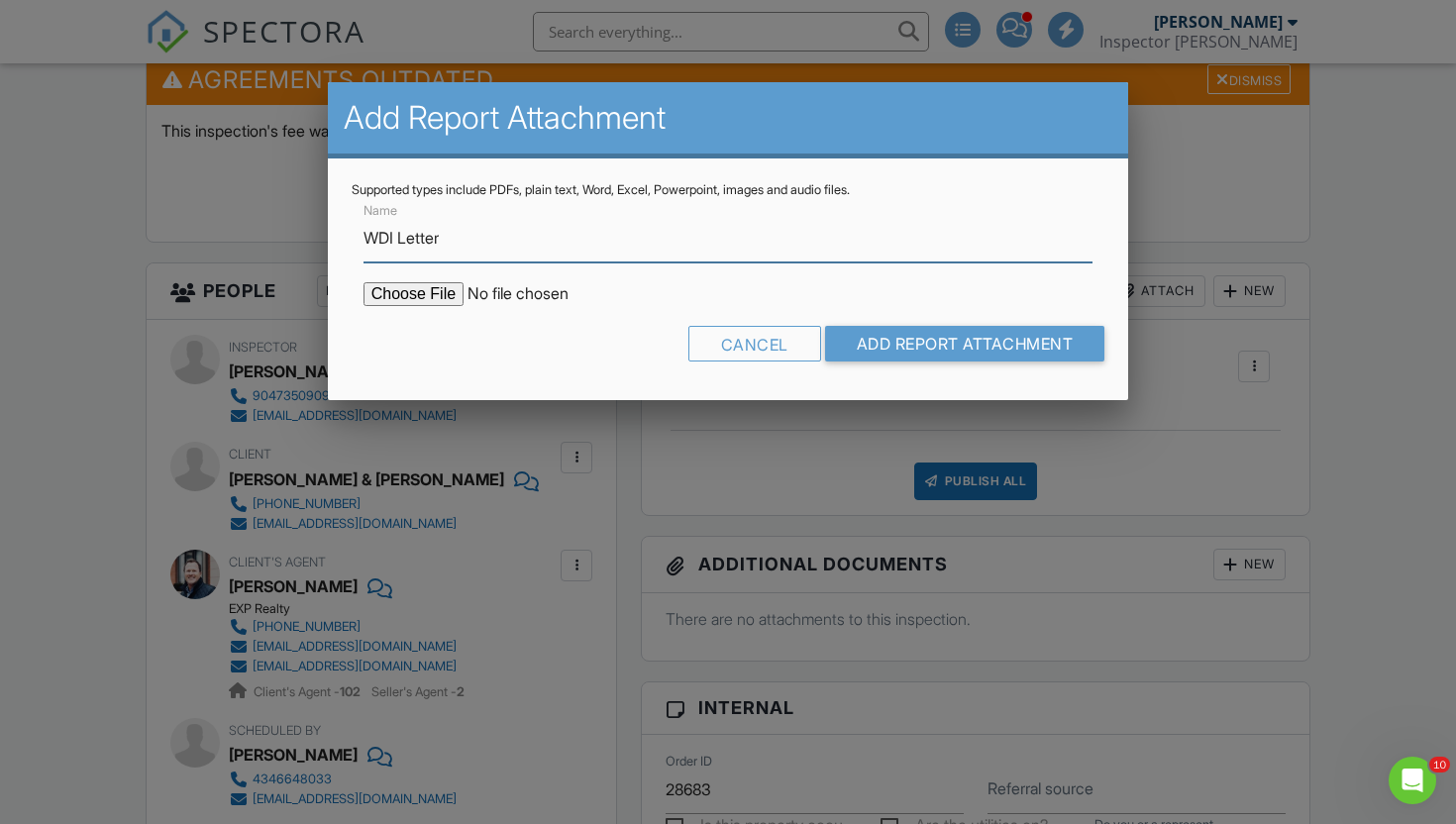 type on "C:\fakepath\107 Chahyga Way Loudon, TN 37774.pdf" 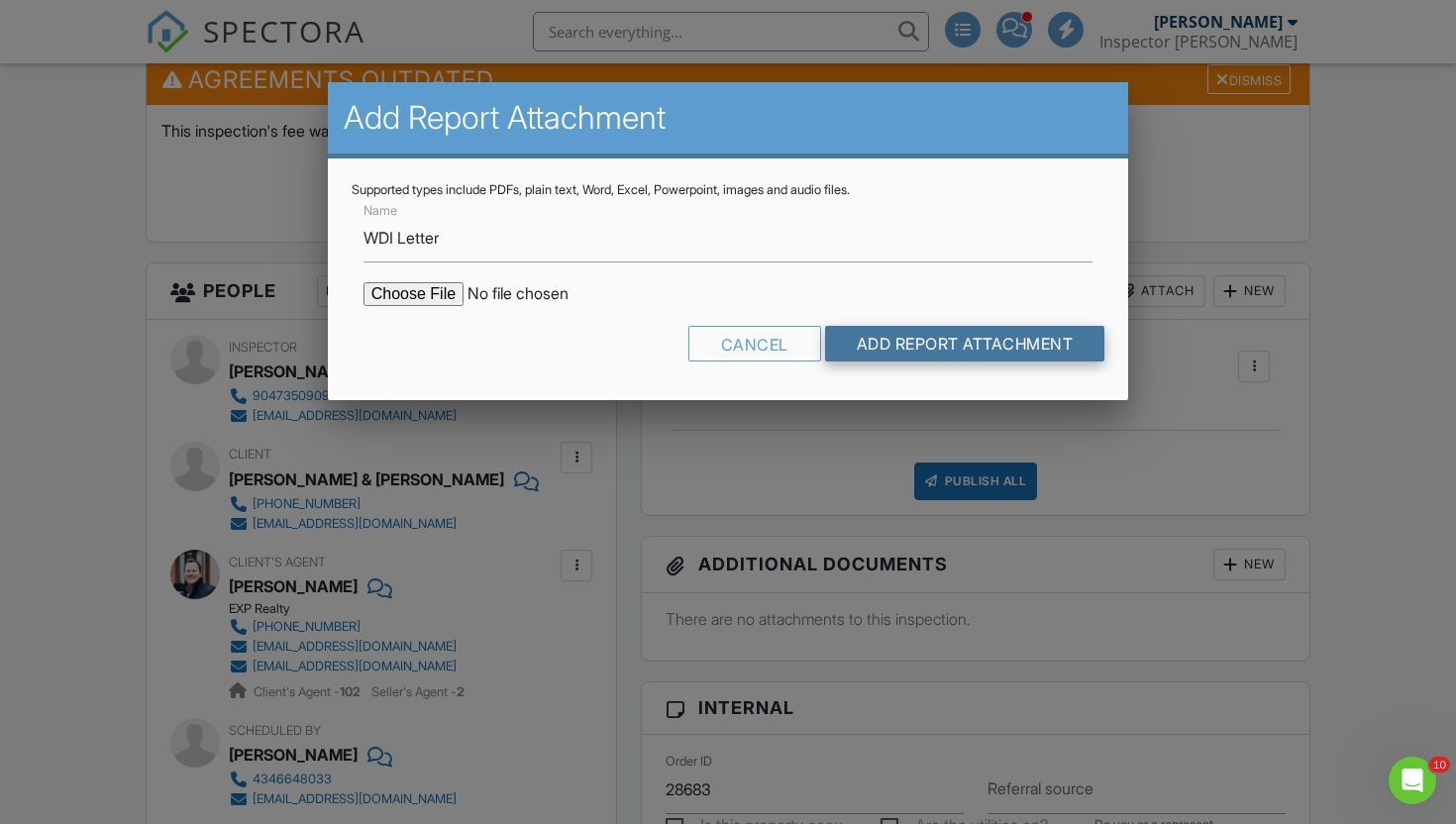 click on "Add Report Attachment" at bounding box center [965, 344] 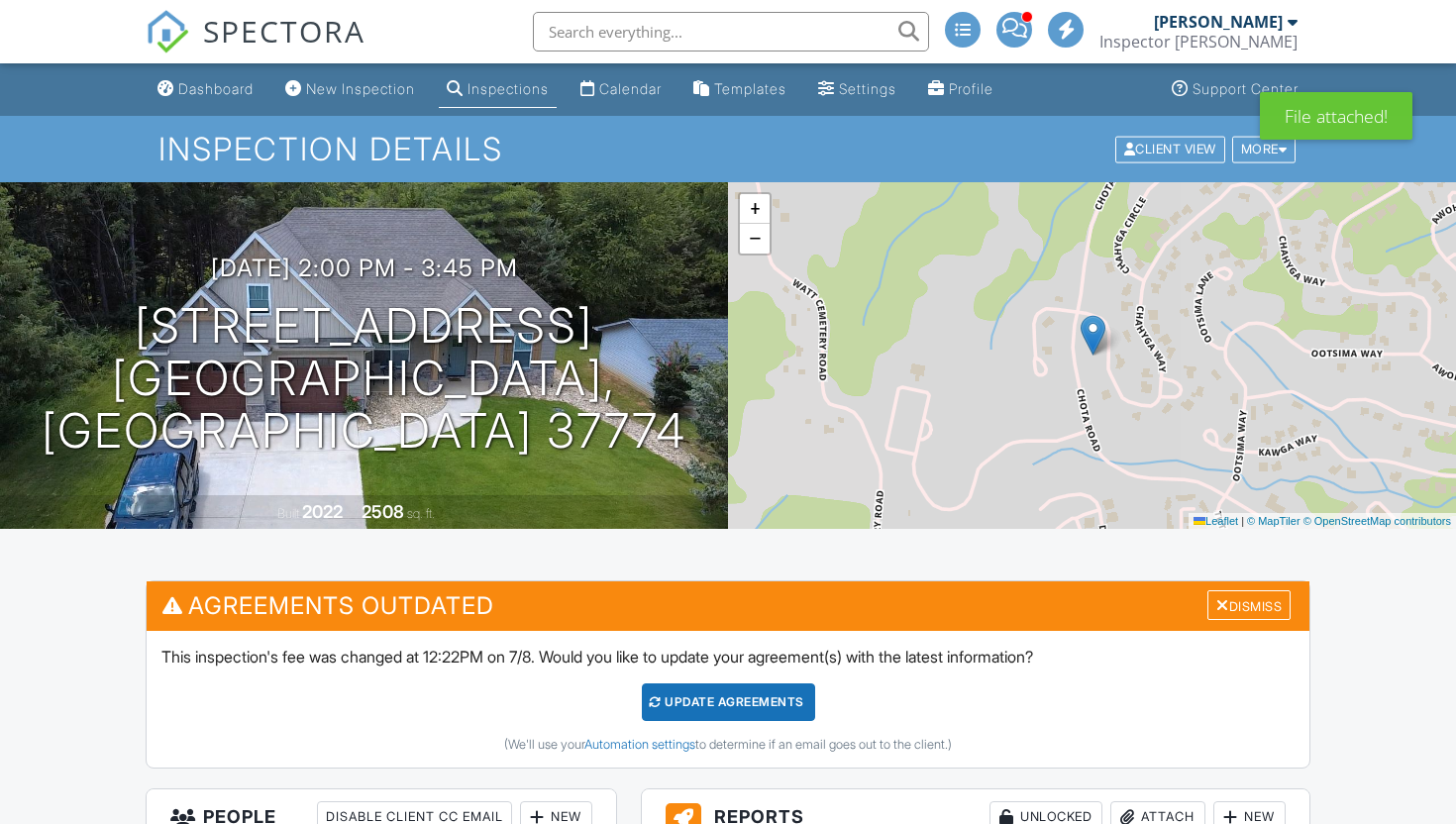 scroll, scrollTop: 0, scrollLeft: 0, axis: both 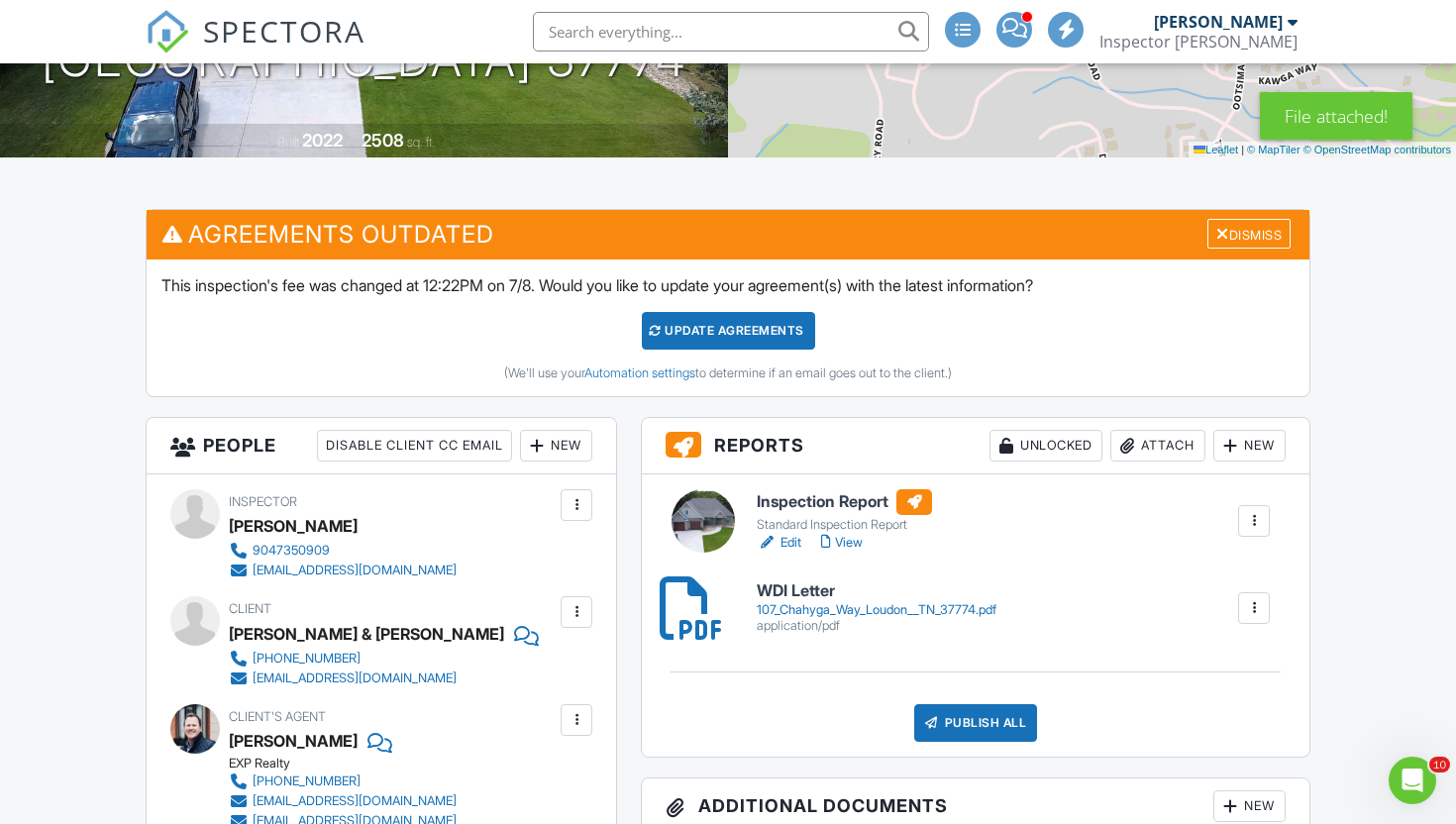 click on "View" at bounding box center [842, 543] 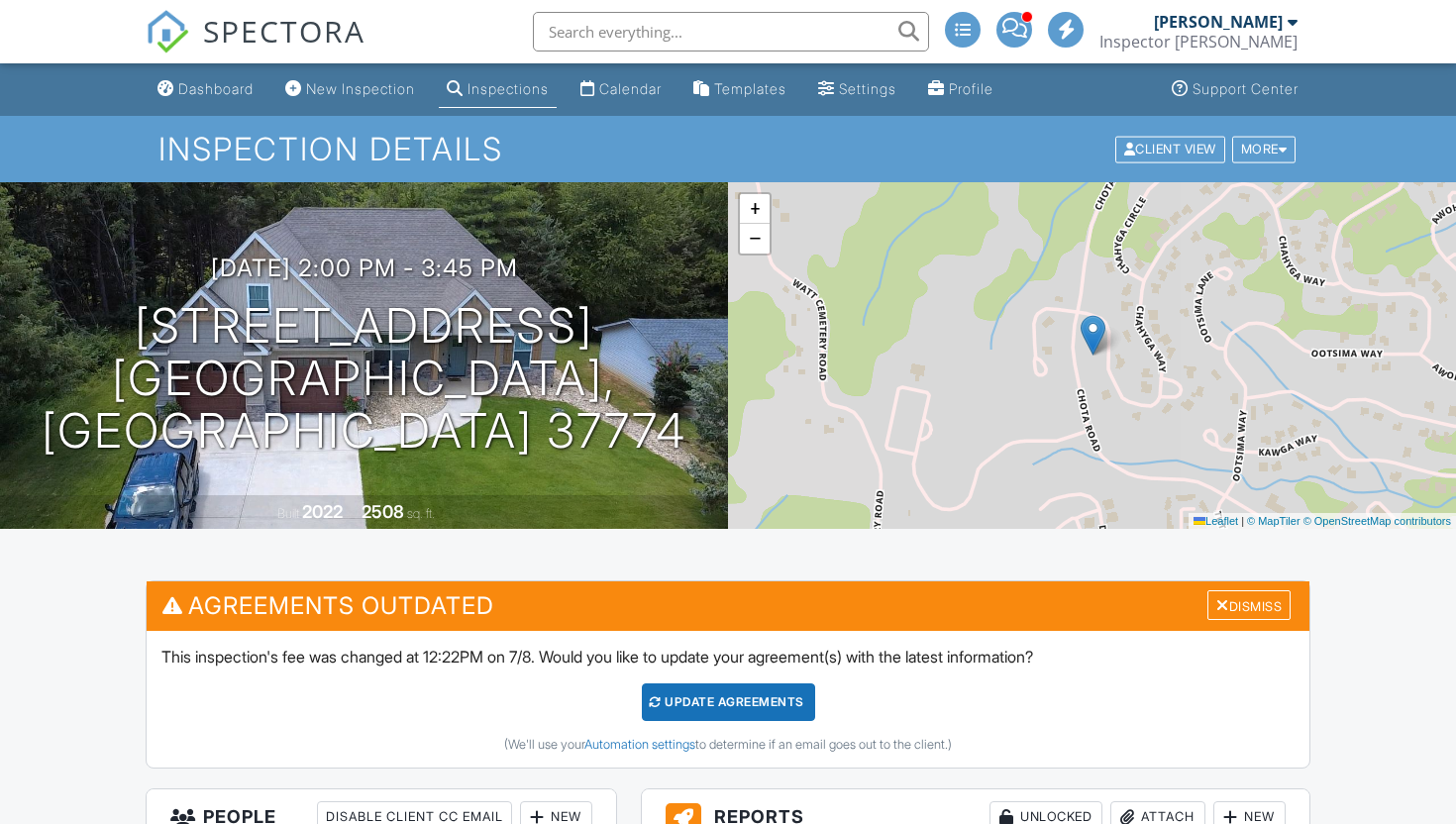 scroll, scrollTop: 248, scrollLeft: 0, axis: vertical 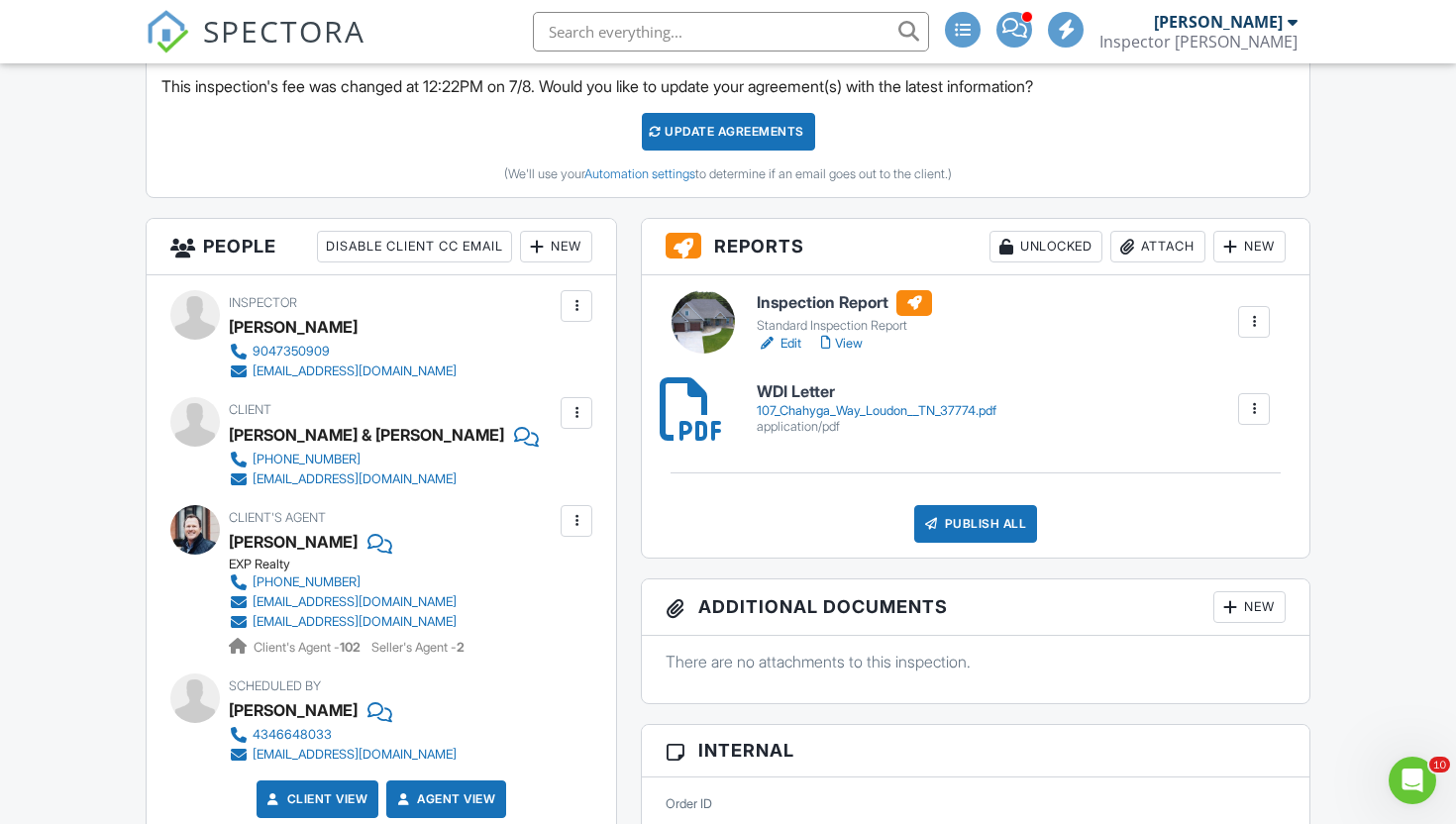 click on "107_Chahyga_Way_Loudon__TN_37774.pdf" at bounding box center (877, 411) 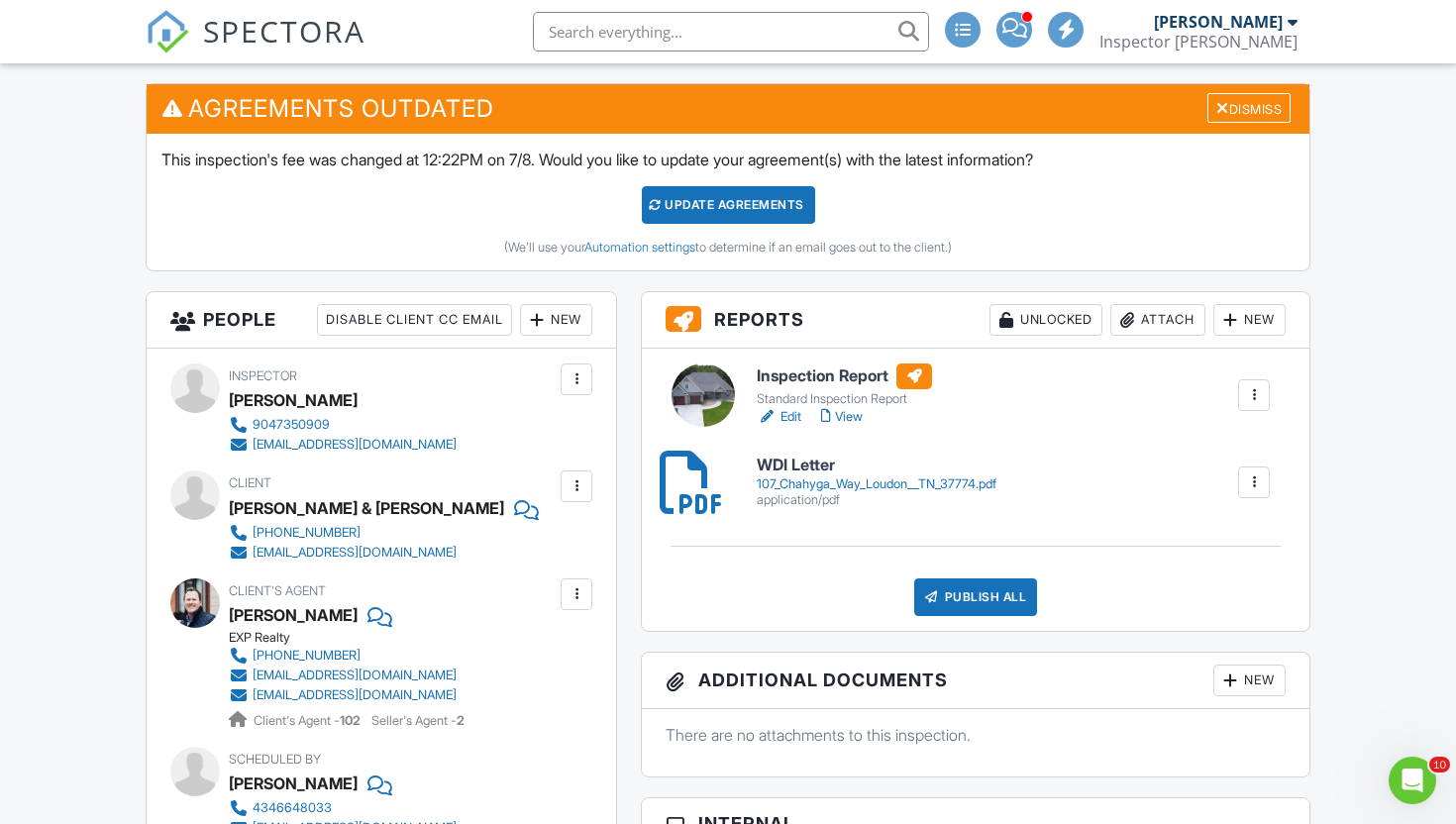 scroll, scrollTop: 474, scrollLeft: 0, axis: vertical 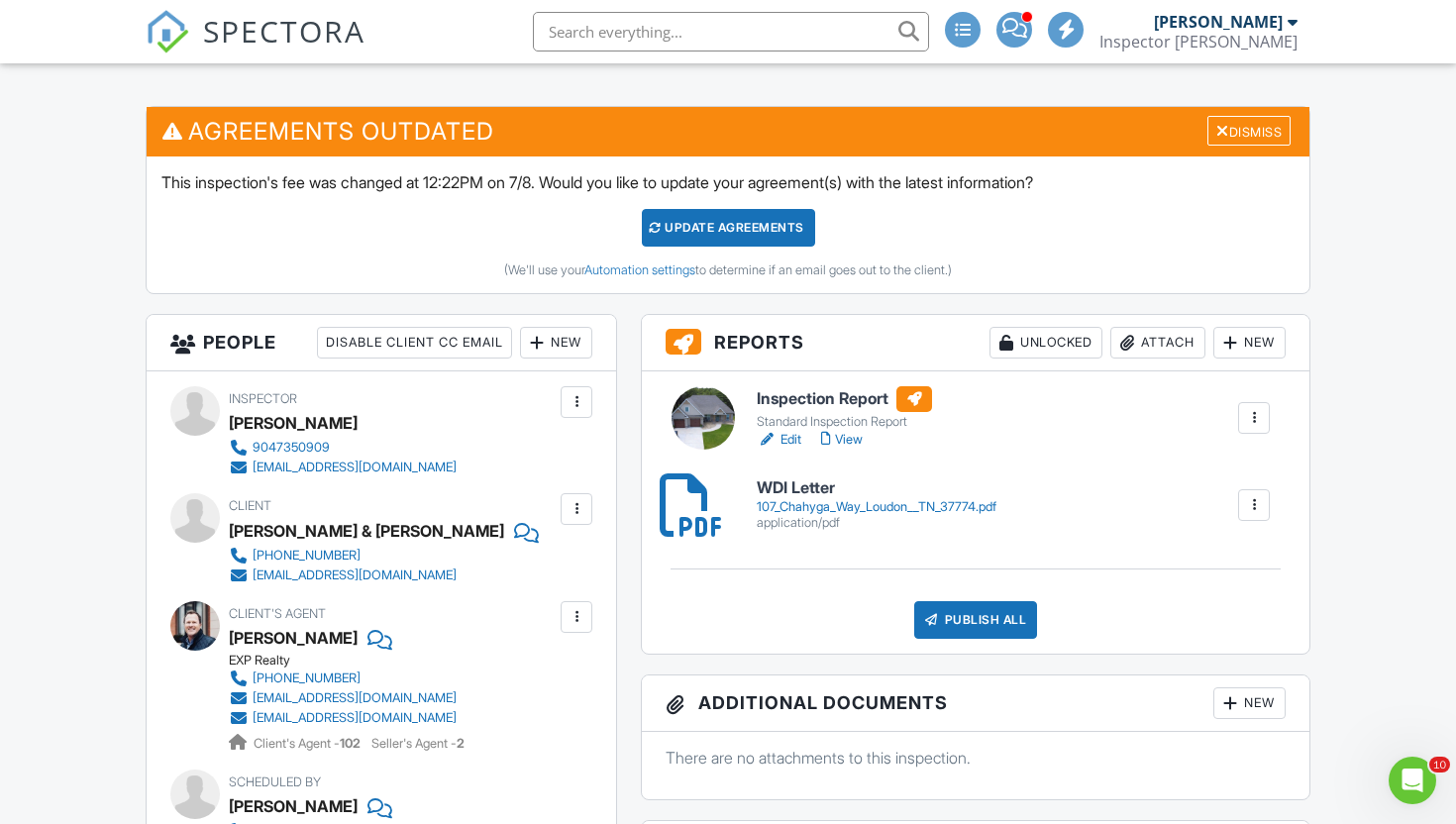 click on "Inspection Report" at bounding box center [844, 399] 